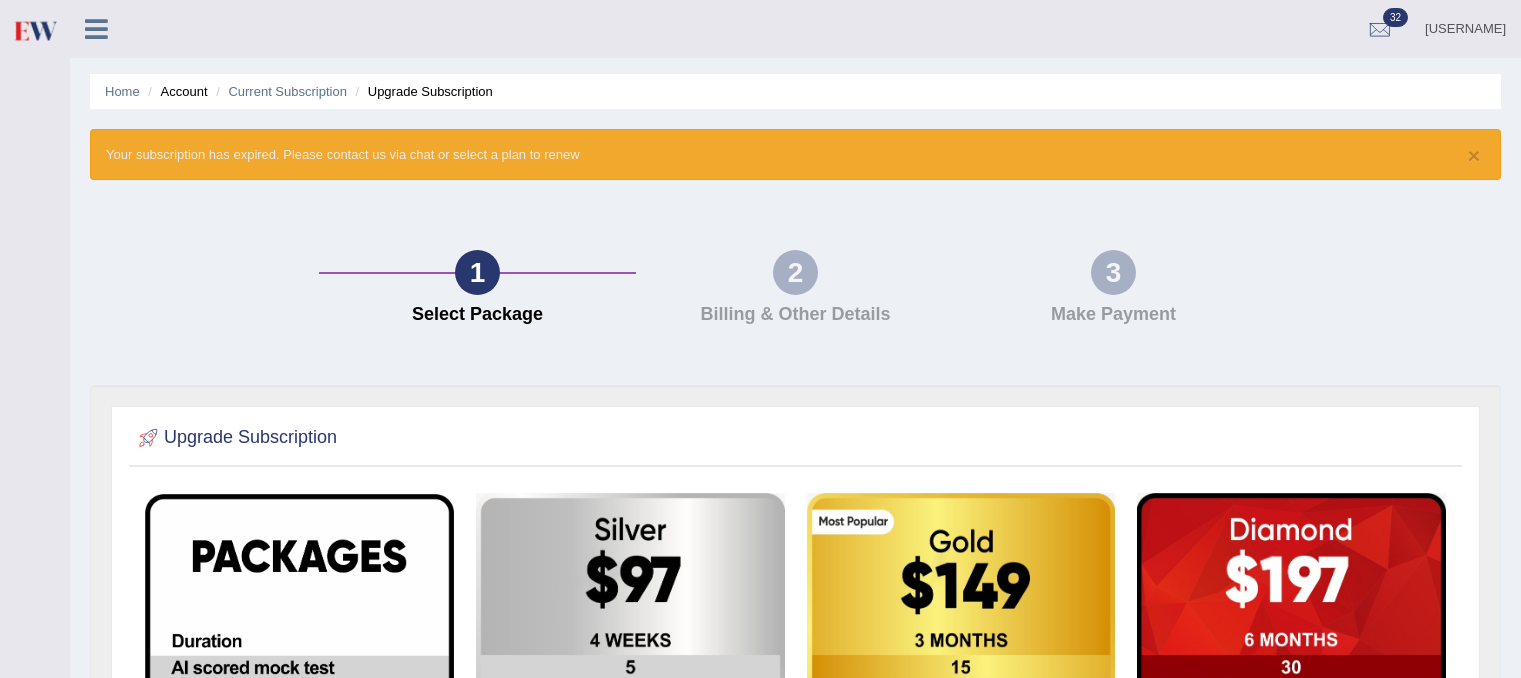 scroll, scrollTop: 0, scrollLeft: 0, axis: both 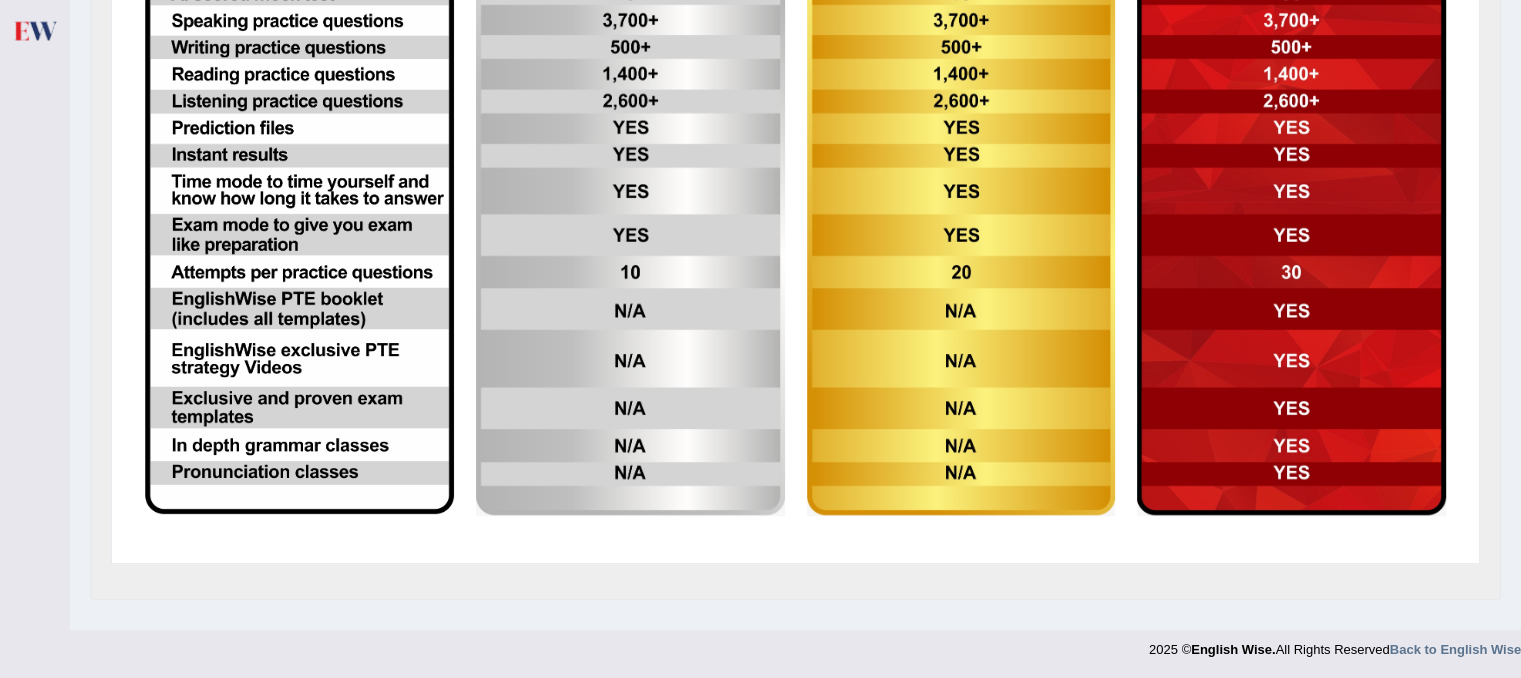 click at bounding box center [1291, 167] 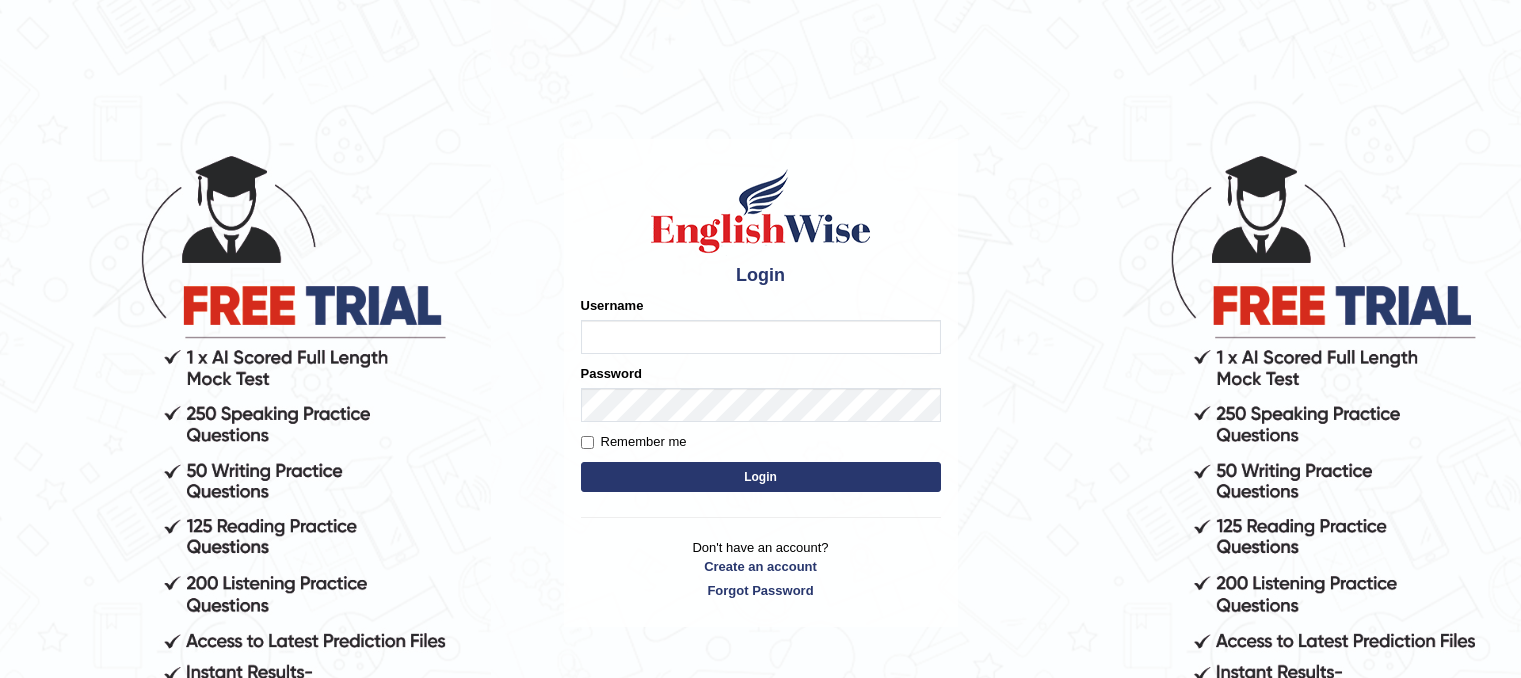 scroll, scrollTop: 0, scrollLeft: 0, axis: both 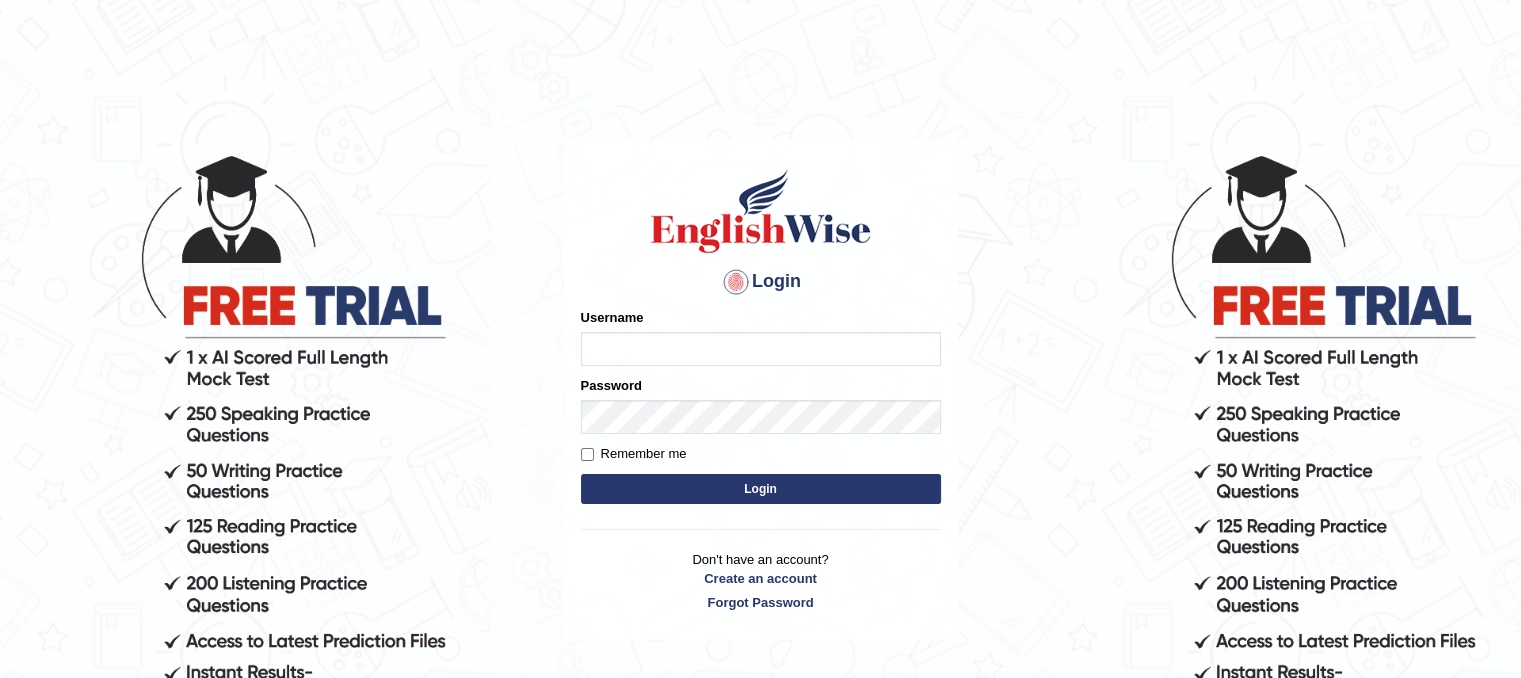 type on "[FIRST]" 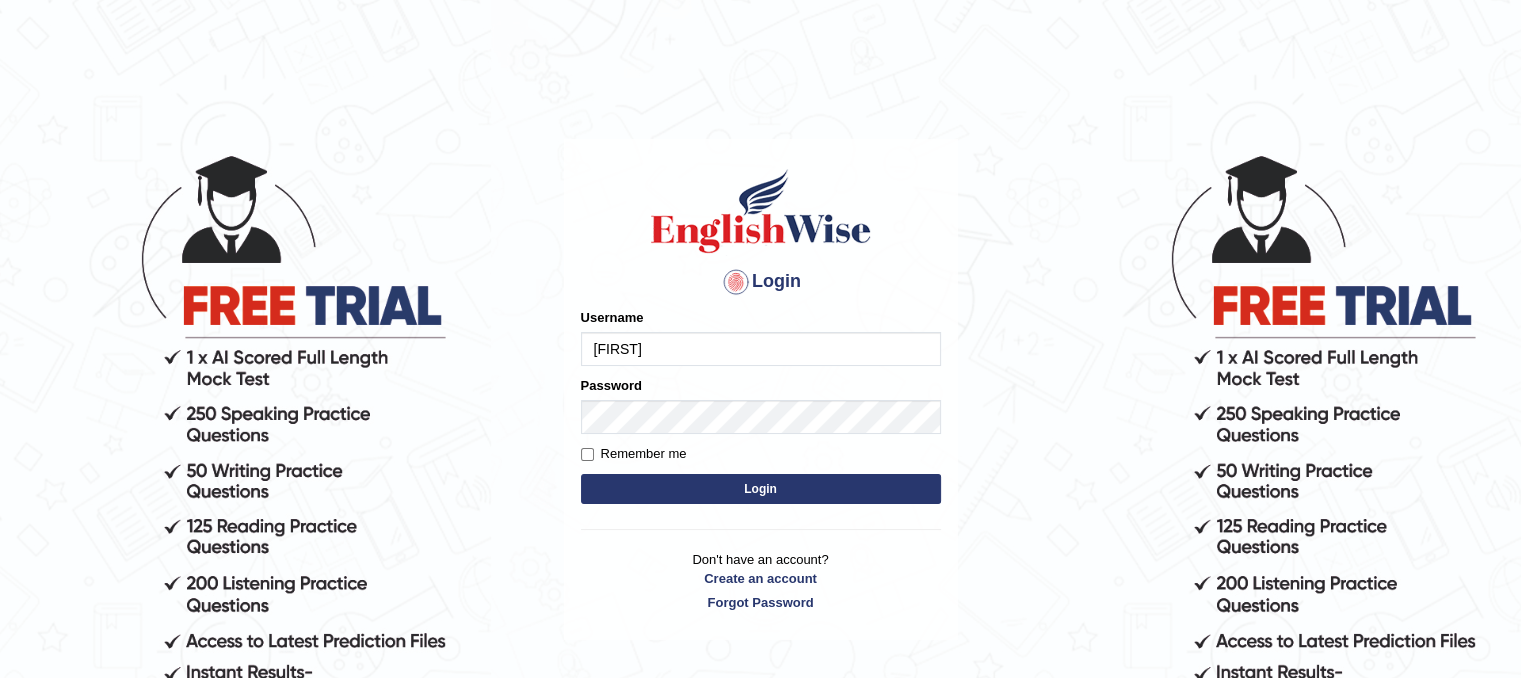 click on "Login" at bounding box center [761, 489] 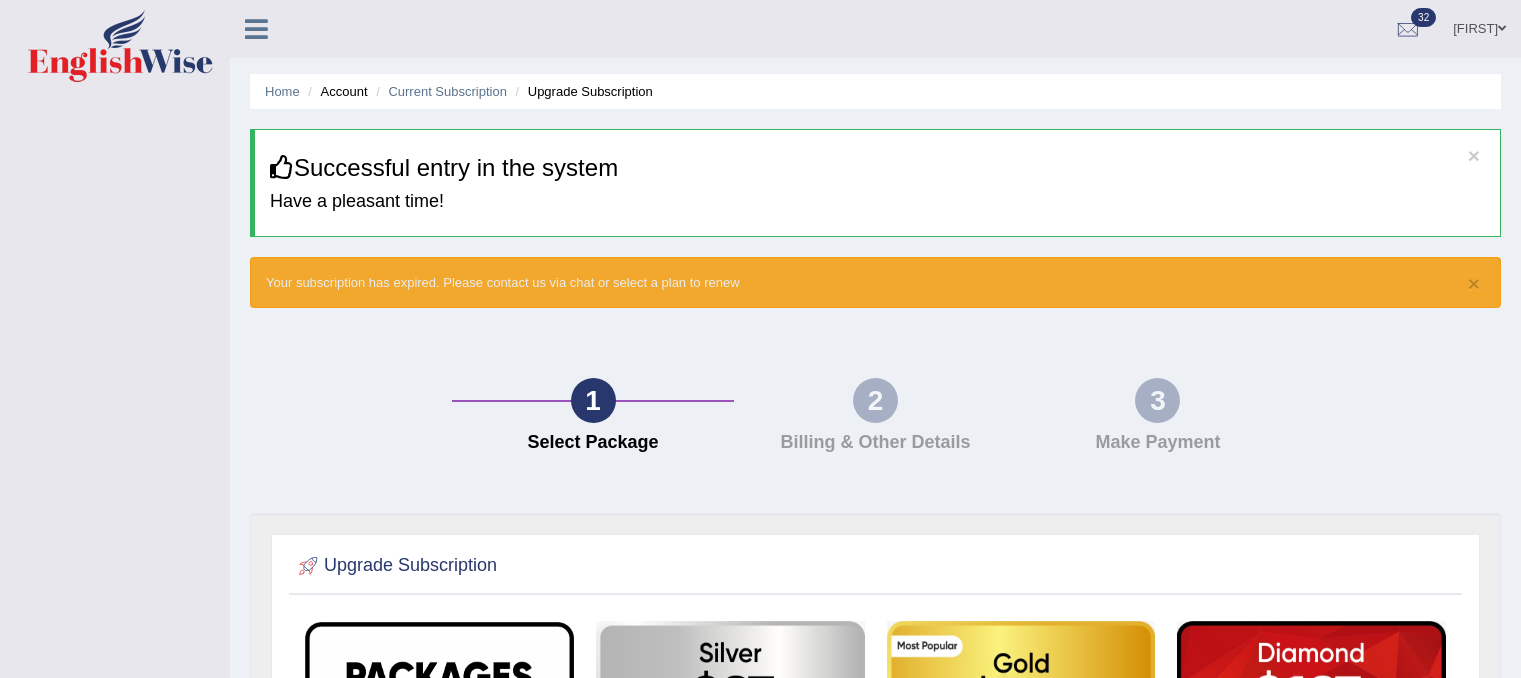 scroll, scrollTop: 0, scrollLeft: 0, axis: both 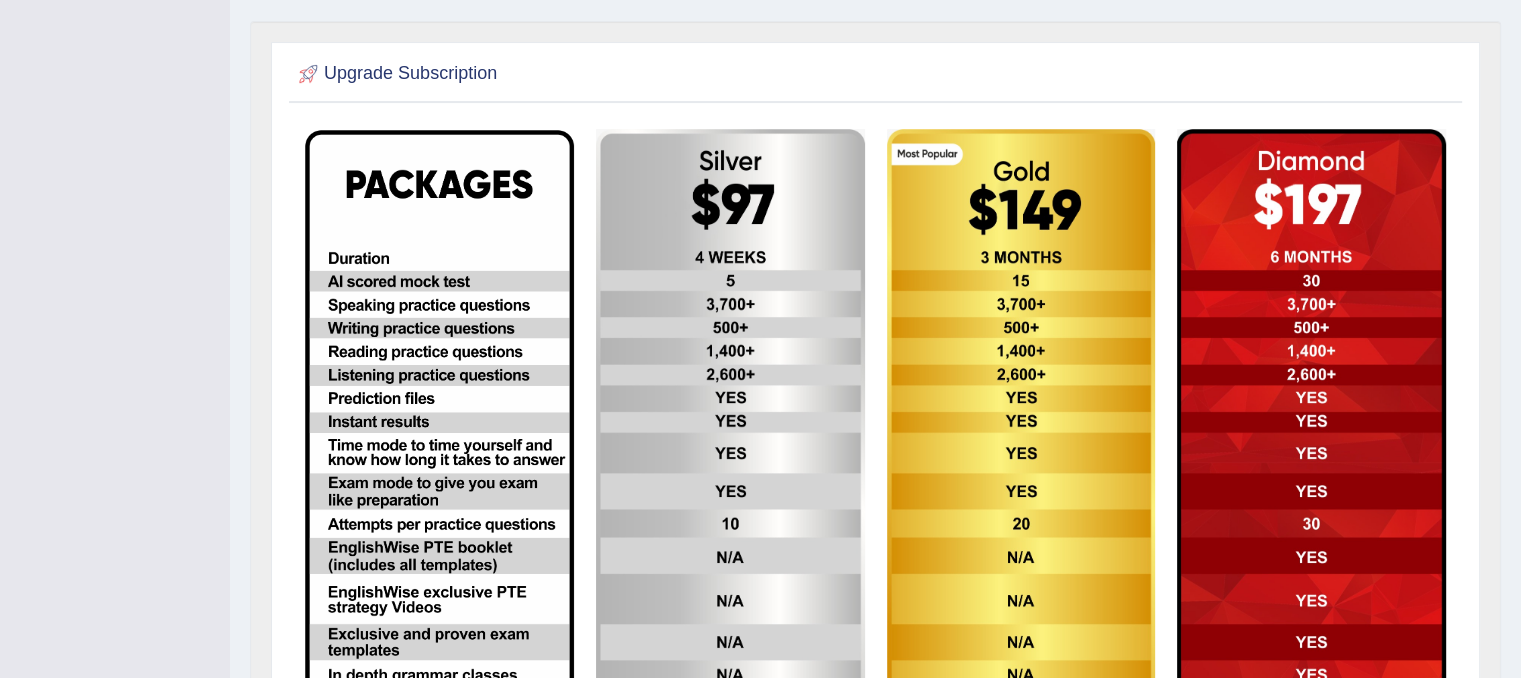 click at bounding box center (1311, 432) 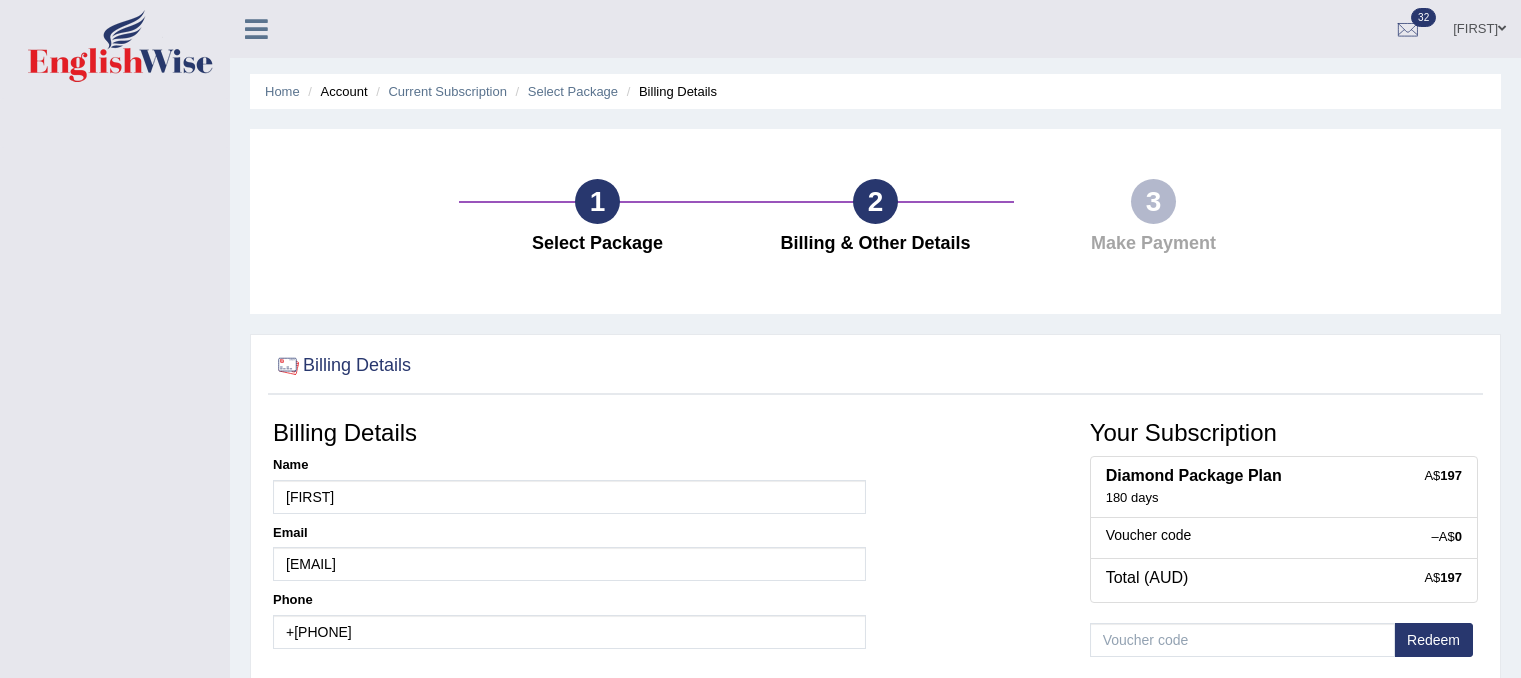 scroll, scrollTop: 0, scrollLeft: 0, axis: both 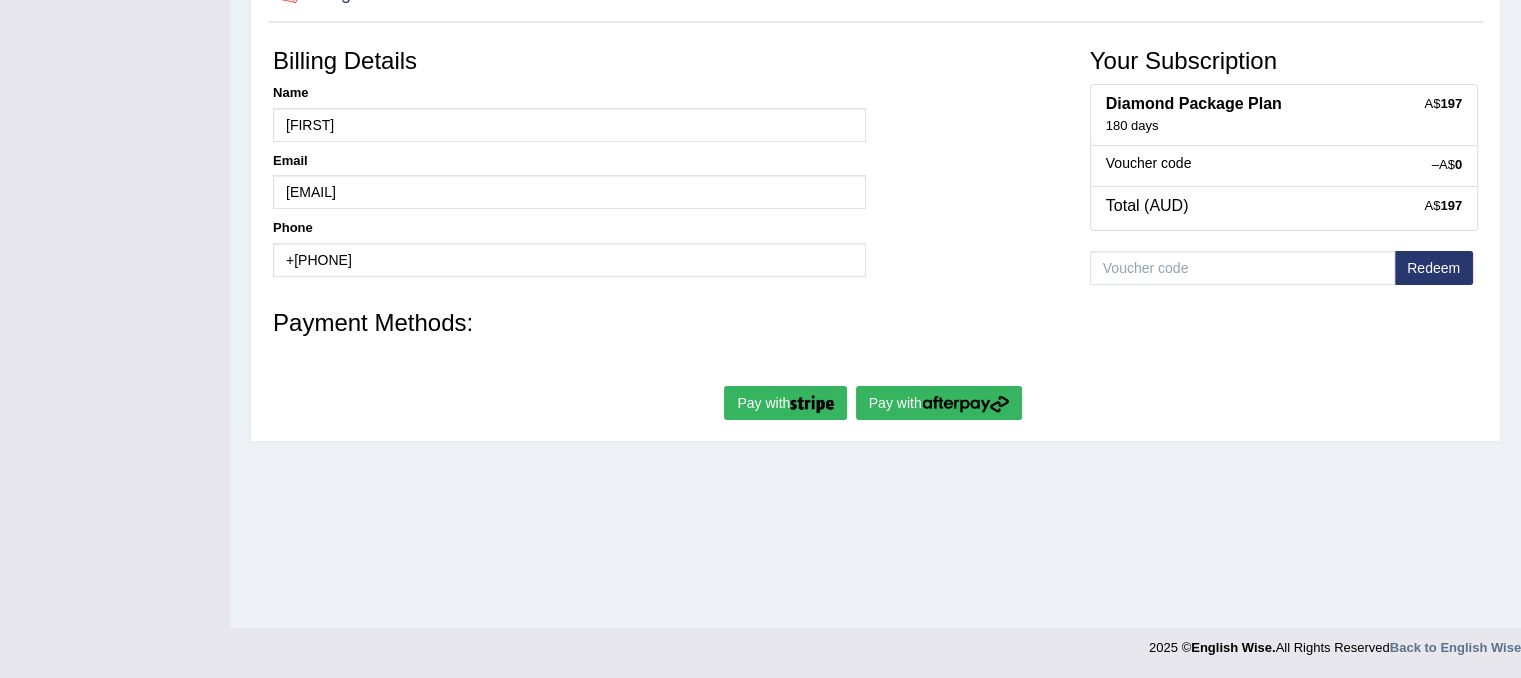 click on "Pay with" at bounding box center (939, 403) 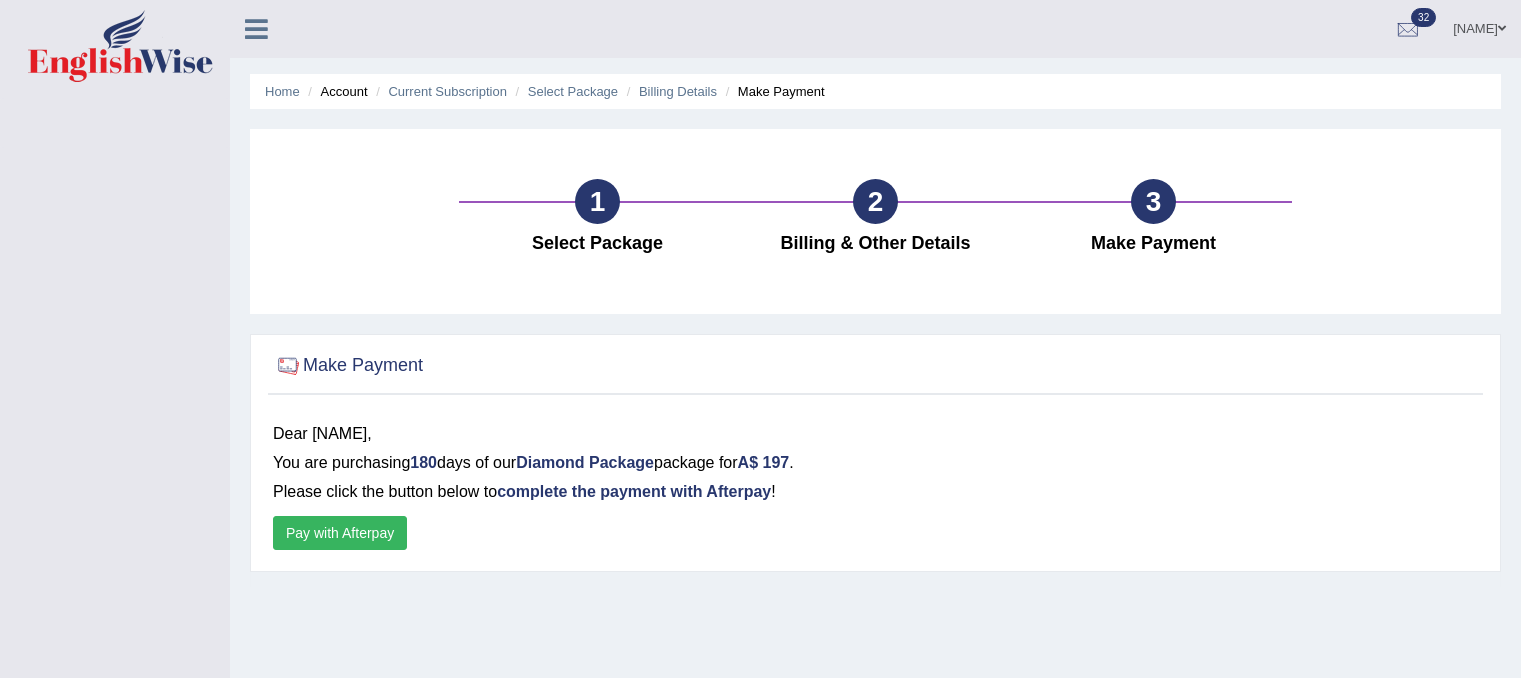 scroll, scrollTop: 0, scrollLeft: 0, axis: both 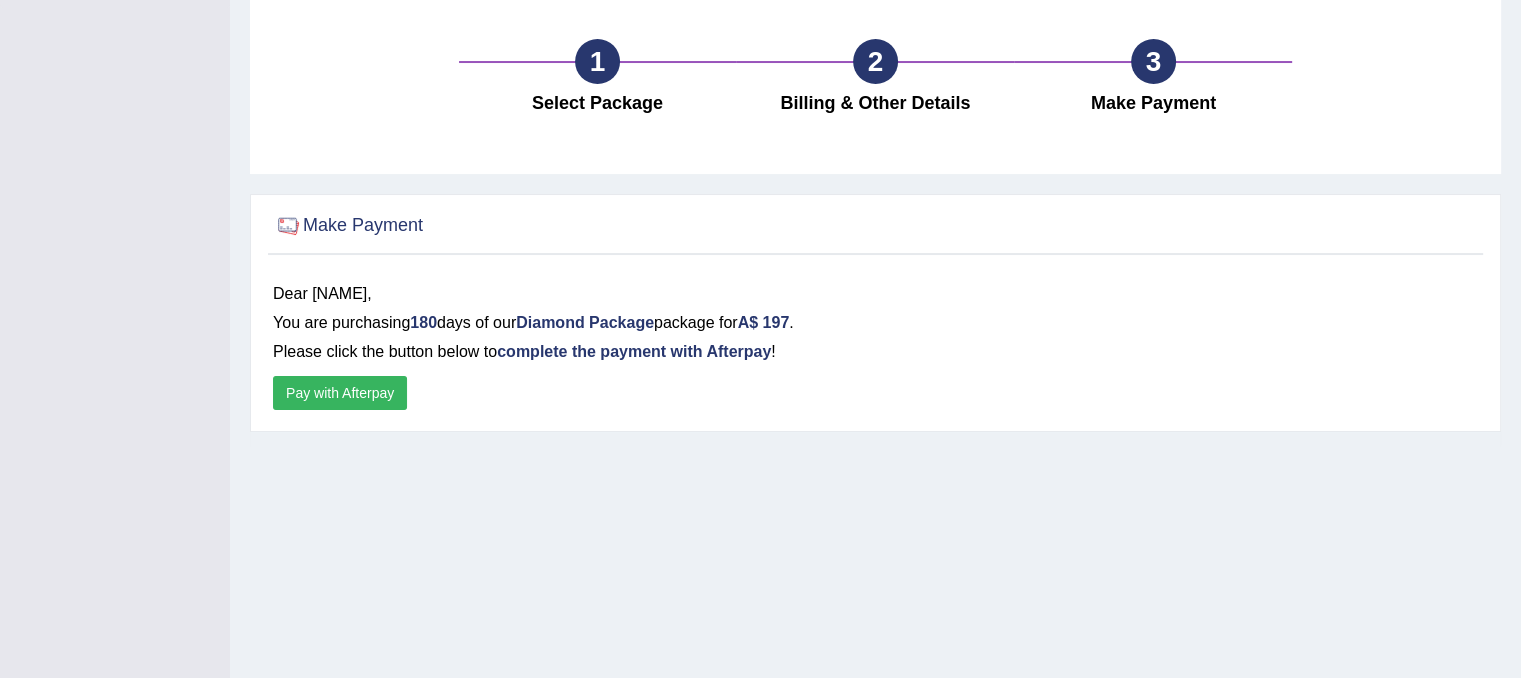 click on "Pay with Afterpay" at bounding box center [340, 393] 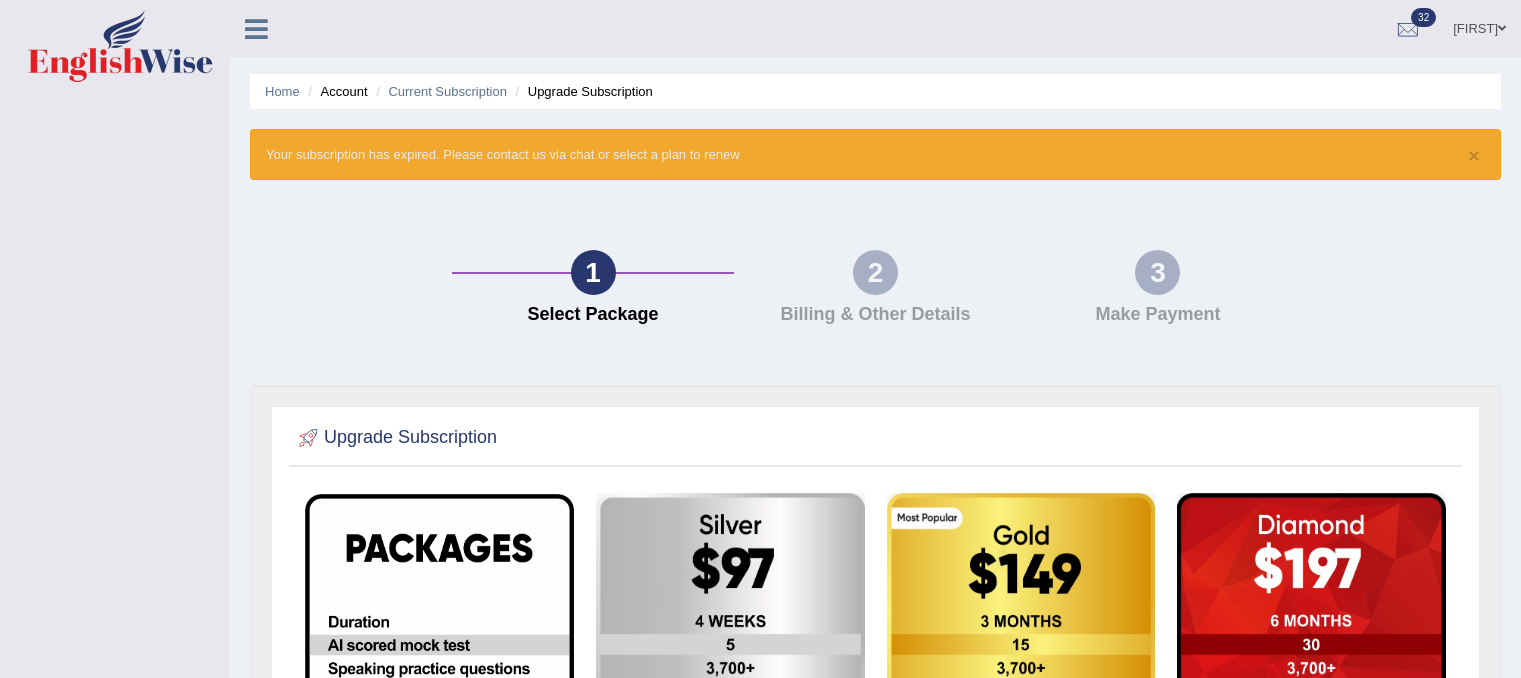 scroll, scrollTop: 0, scrollLeft: 0, axis: both 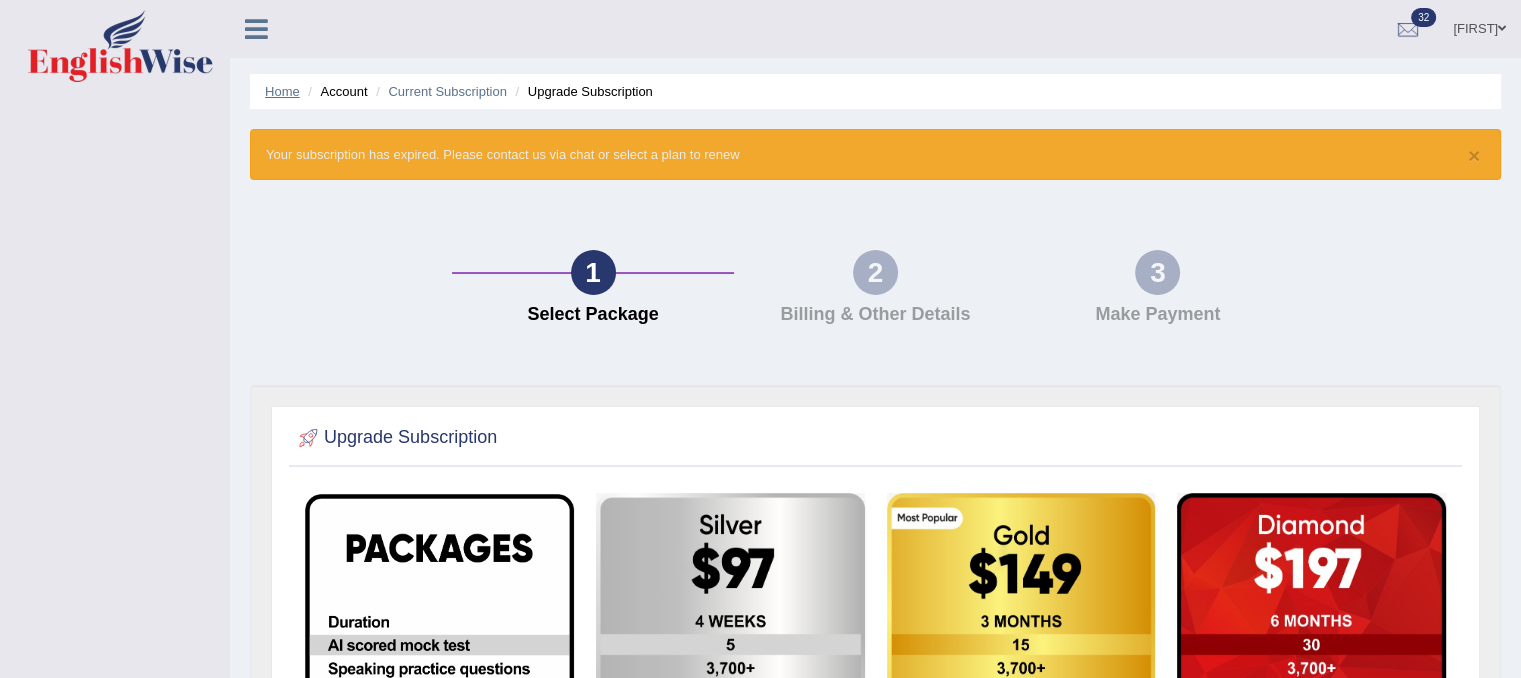 click on "Home" at bounding box center [282, 91] 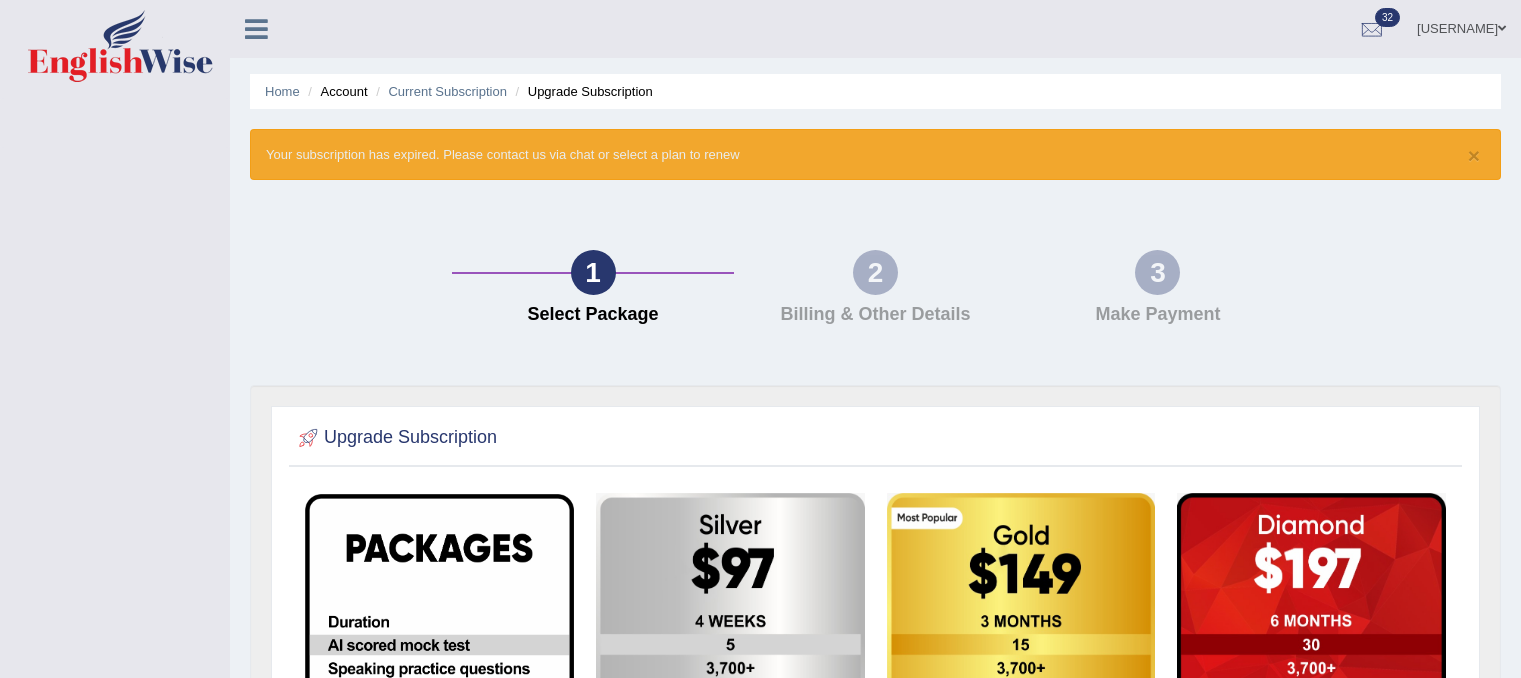scroll, scrollTop: 0, scrollLeft: 0, axis: both 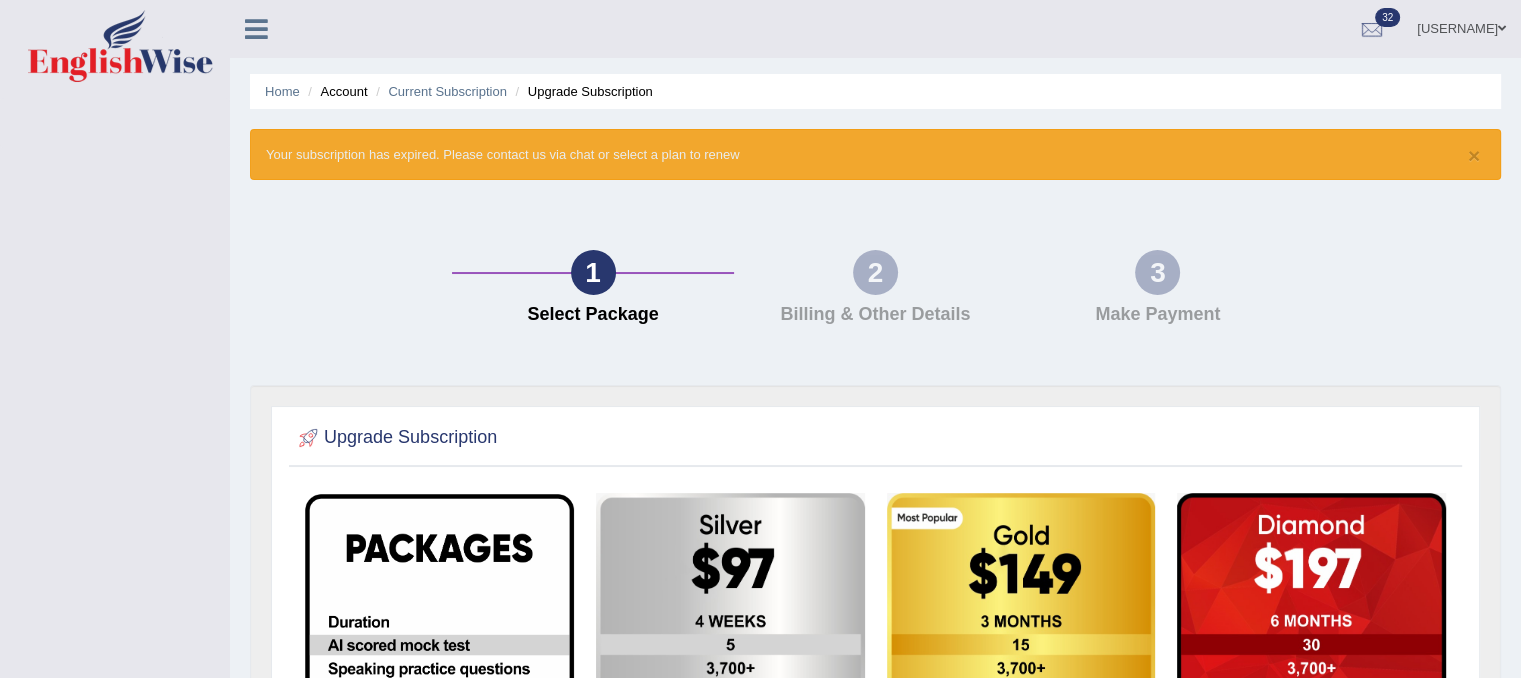 click at bounding box center [256, 29] 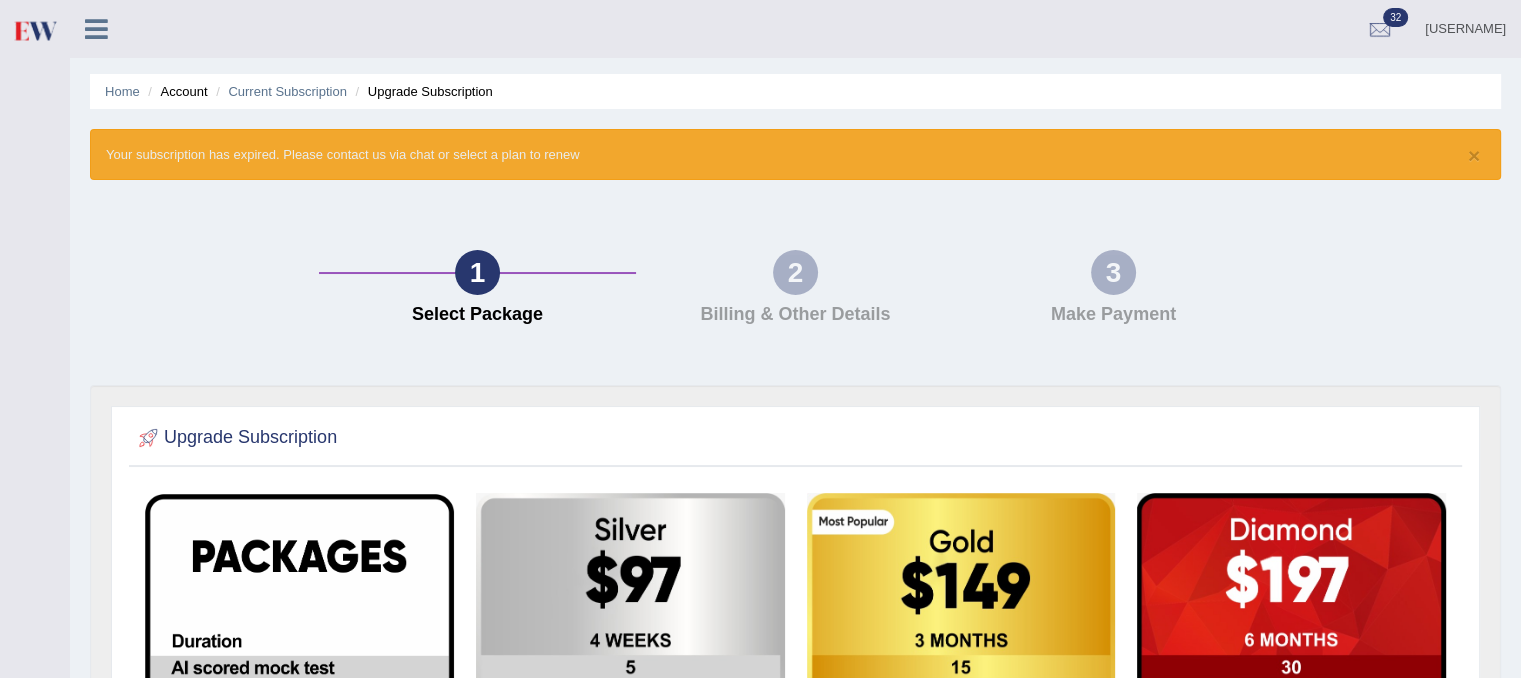 click at bounding box center (96, 29) 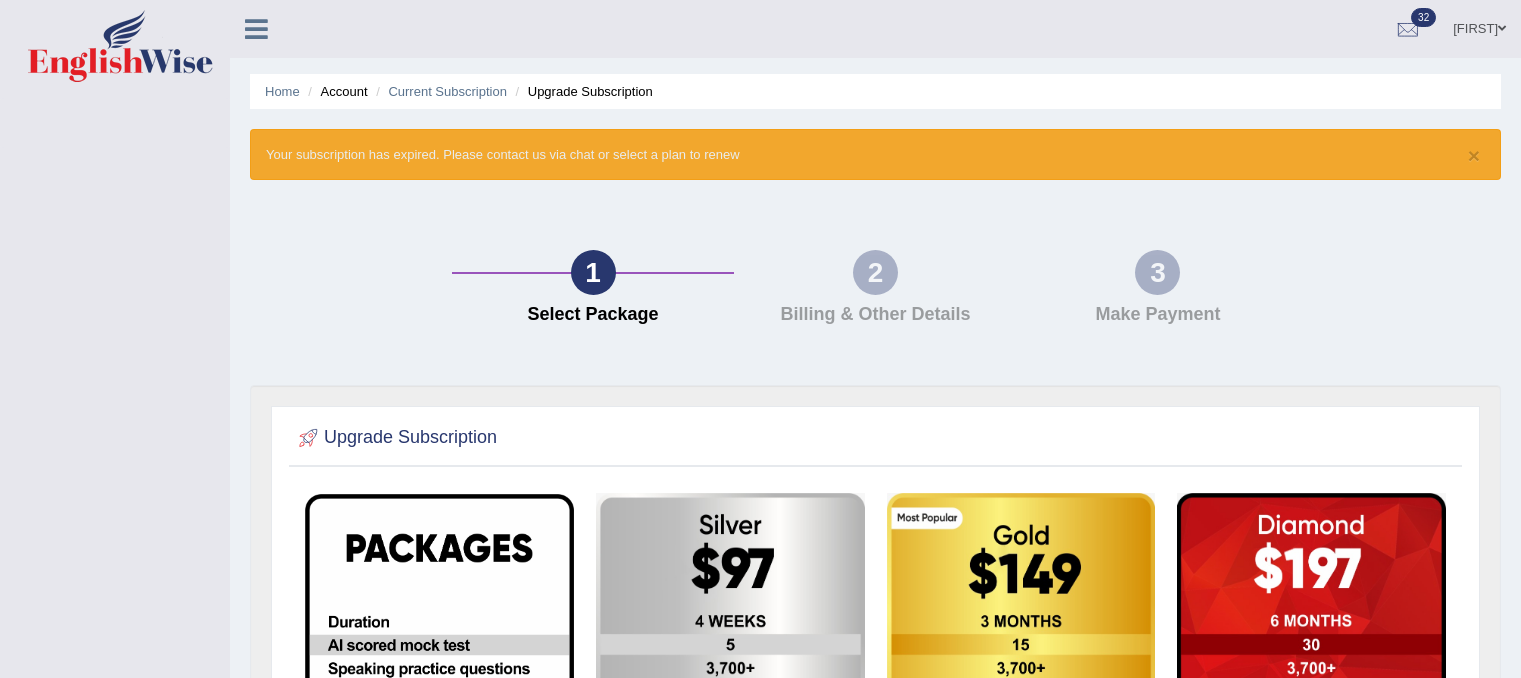scroll, scrollTop: 0, scrollLeft: 0, axis: both 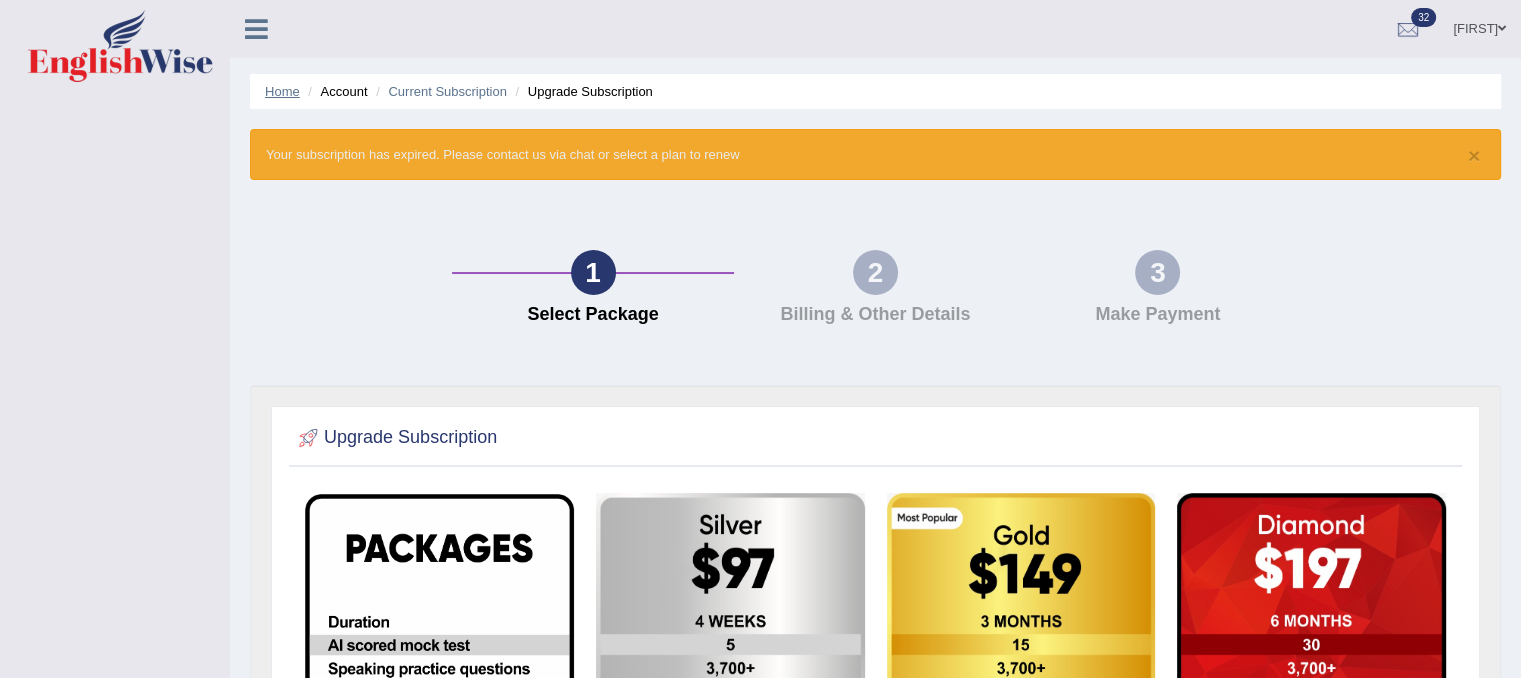 click on "Home" at bounding box center [282, 91] 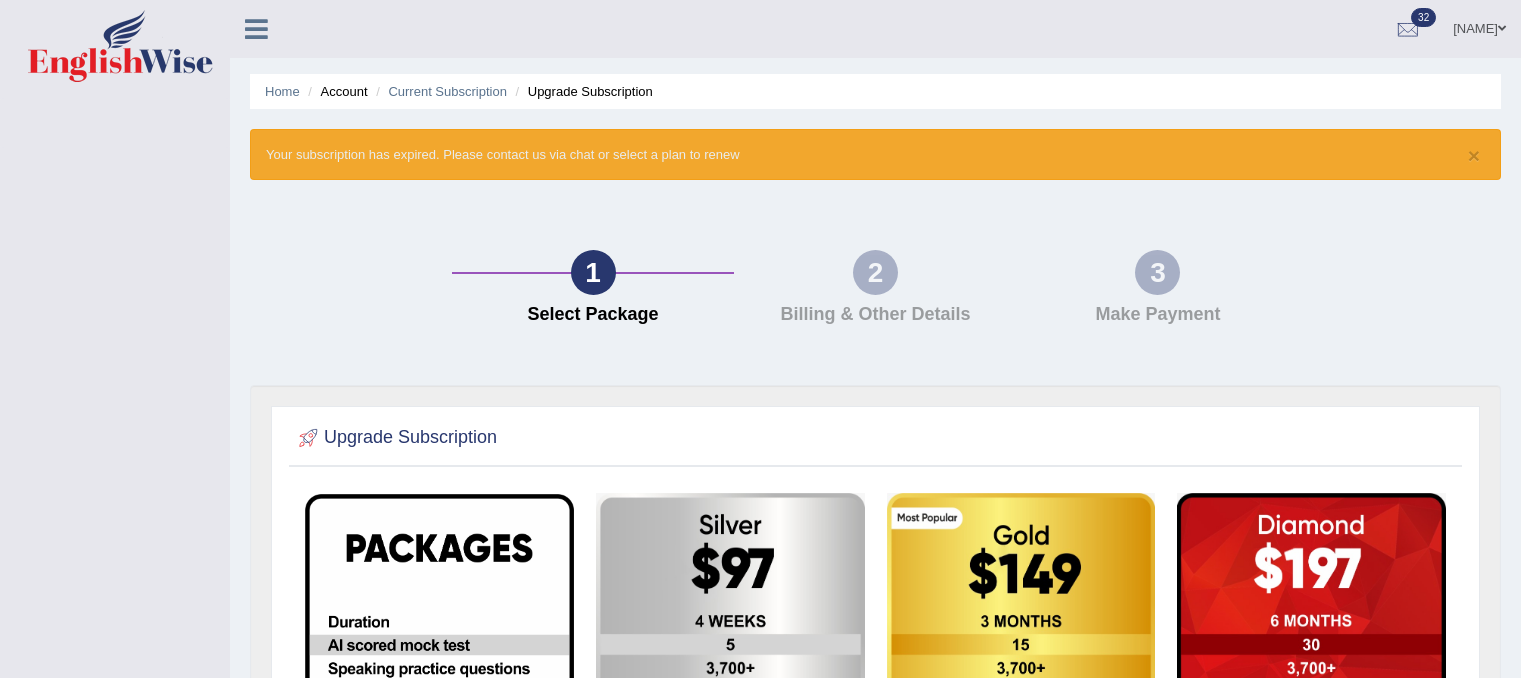 scroll, scrollTop: 0, scrollLeft: 0, axis: both 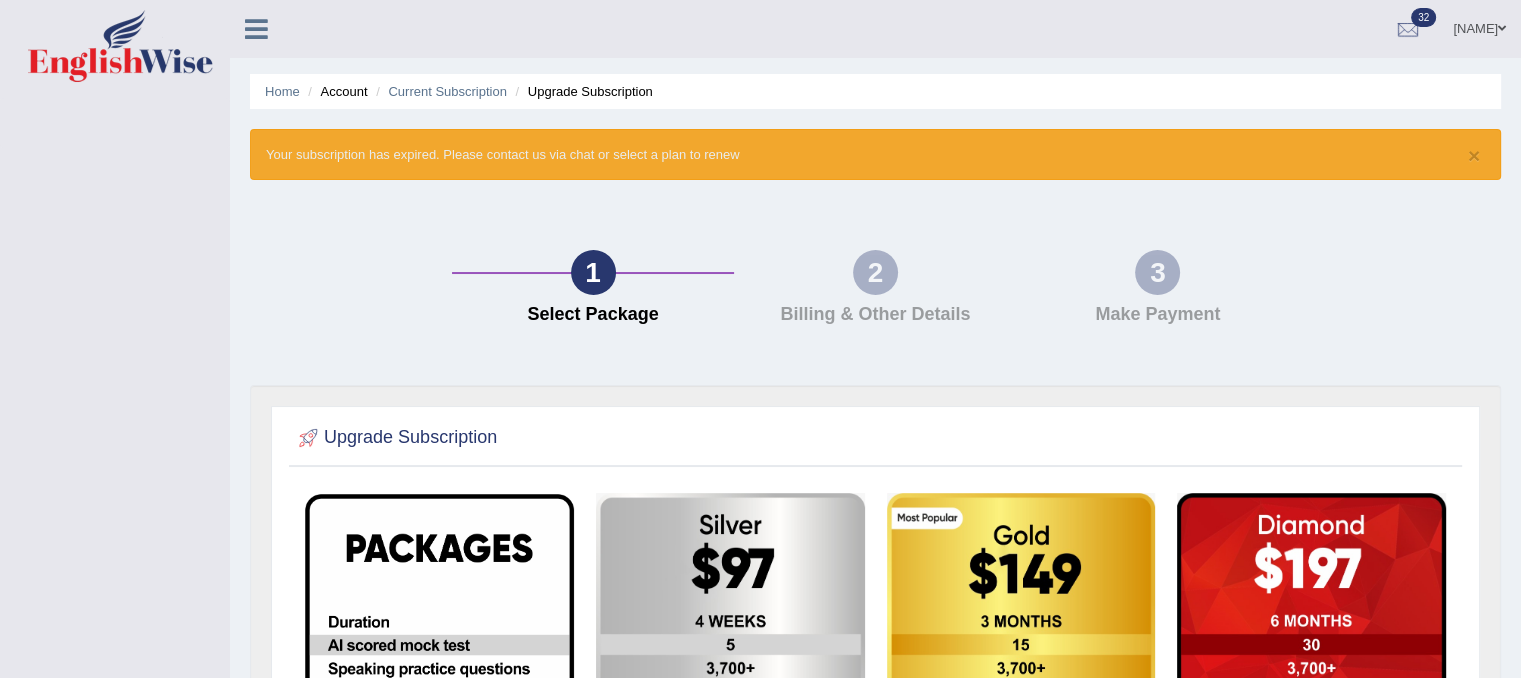 click at bounding box center [256, 29] 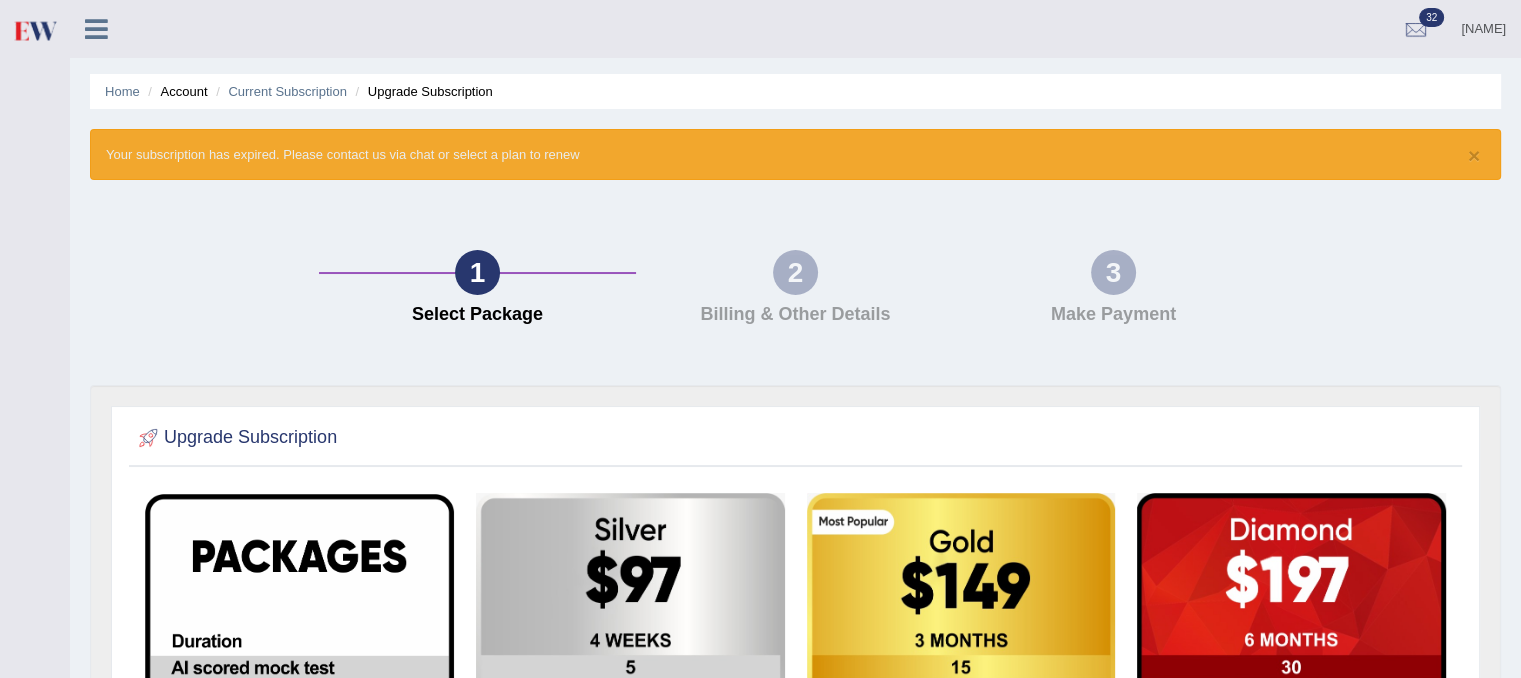click at bounding box center (96, 29) 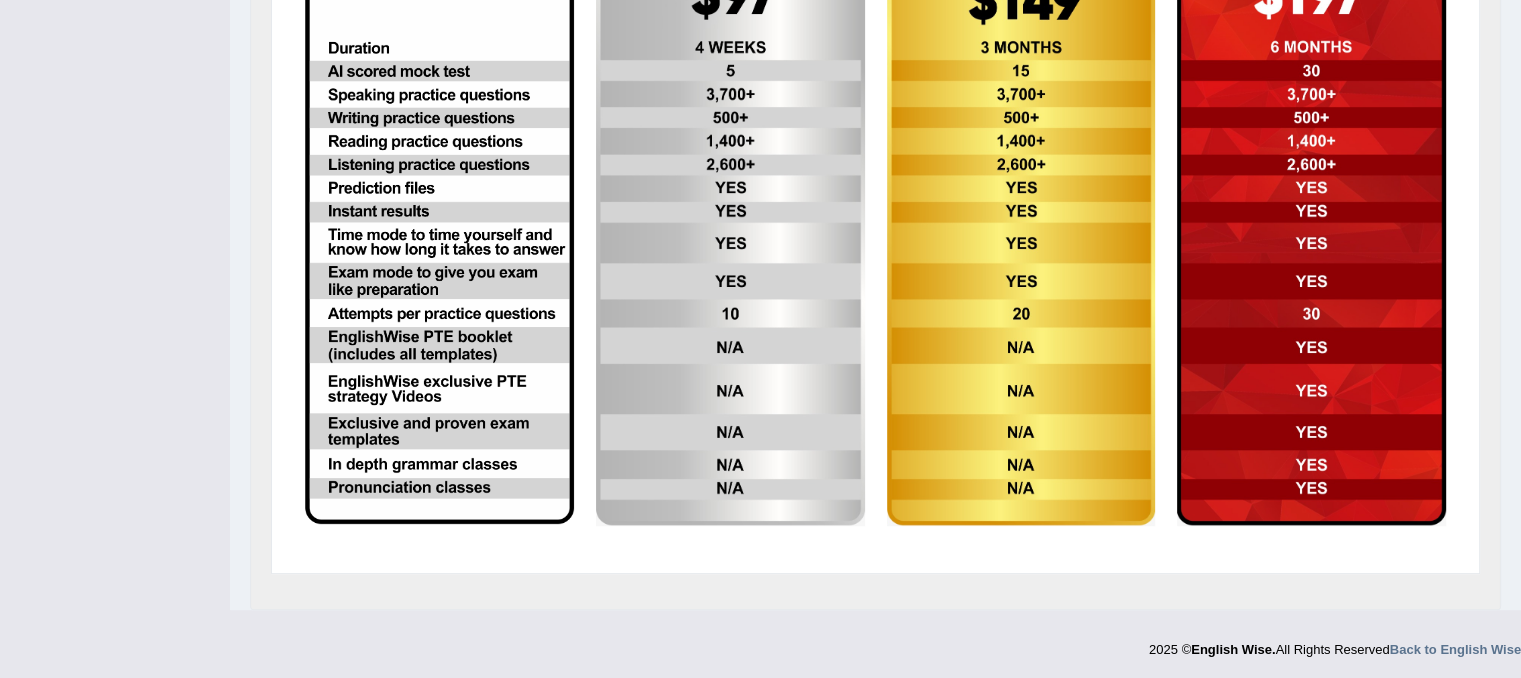 scroll, scrollTop: 0, scrollLeft: 0, axis: both 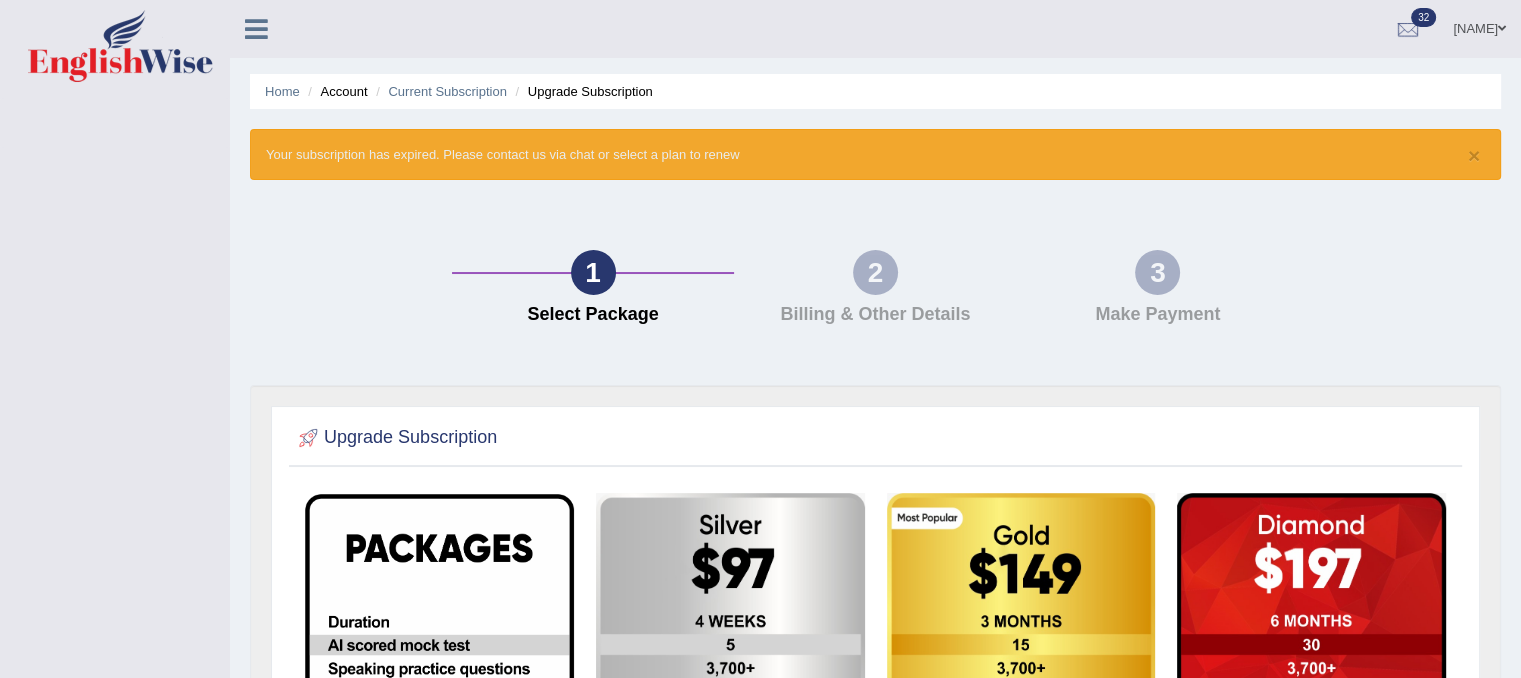 click on "Account" at bounding box center (335, 91) 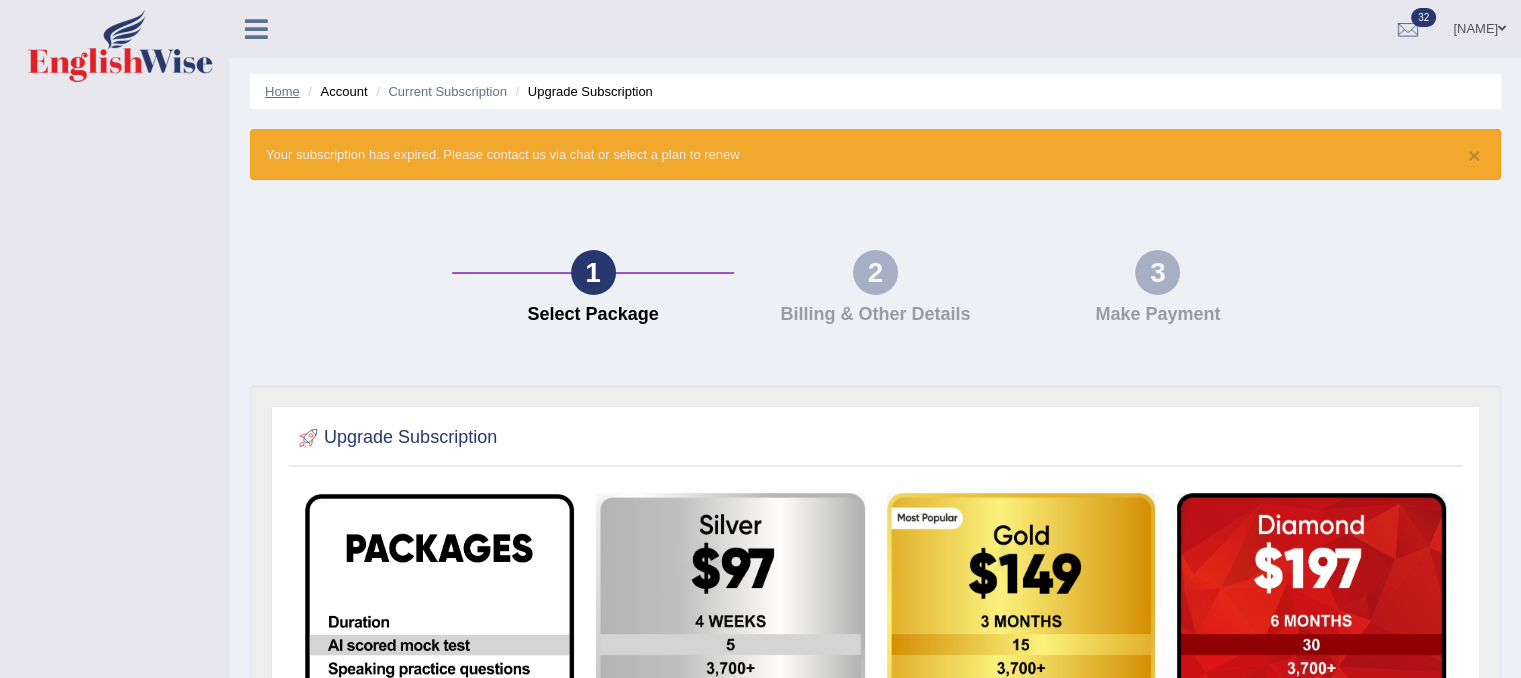 click on "Home
Account
Current Subscription
Upgrade Subscription" at bounding box center [875, 91] 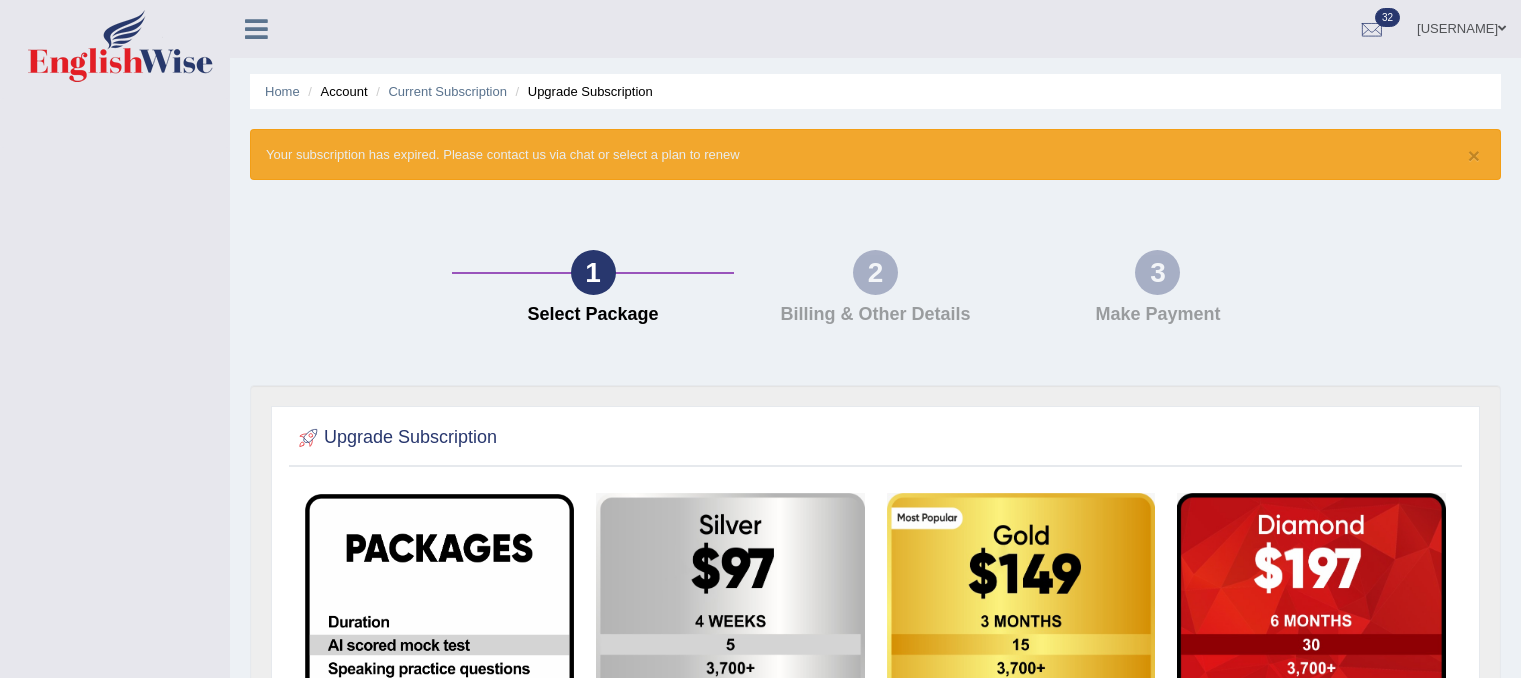 scroll, scrollTop: 0, scrollLeft: 0, axis: both 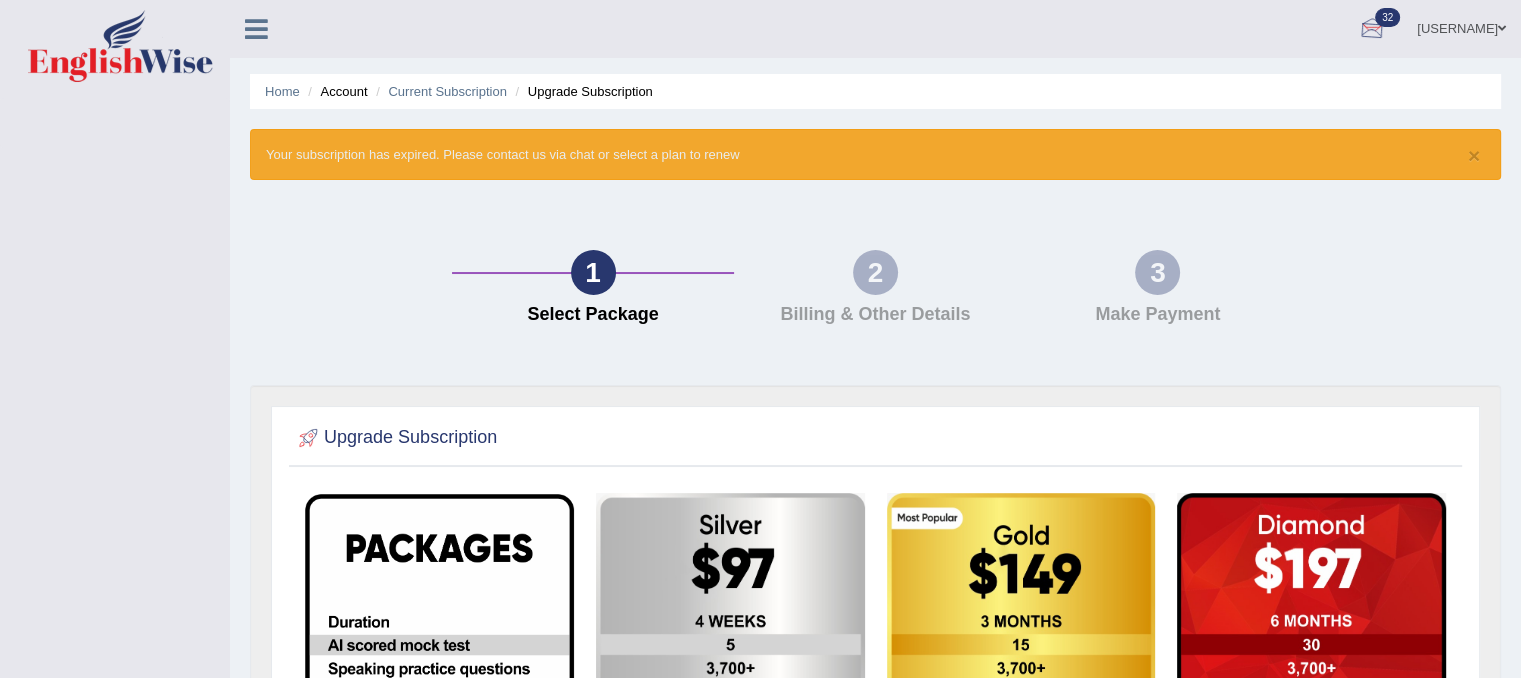 click at bounding box center (1372, 30) 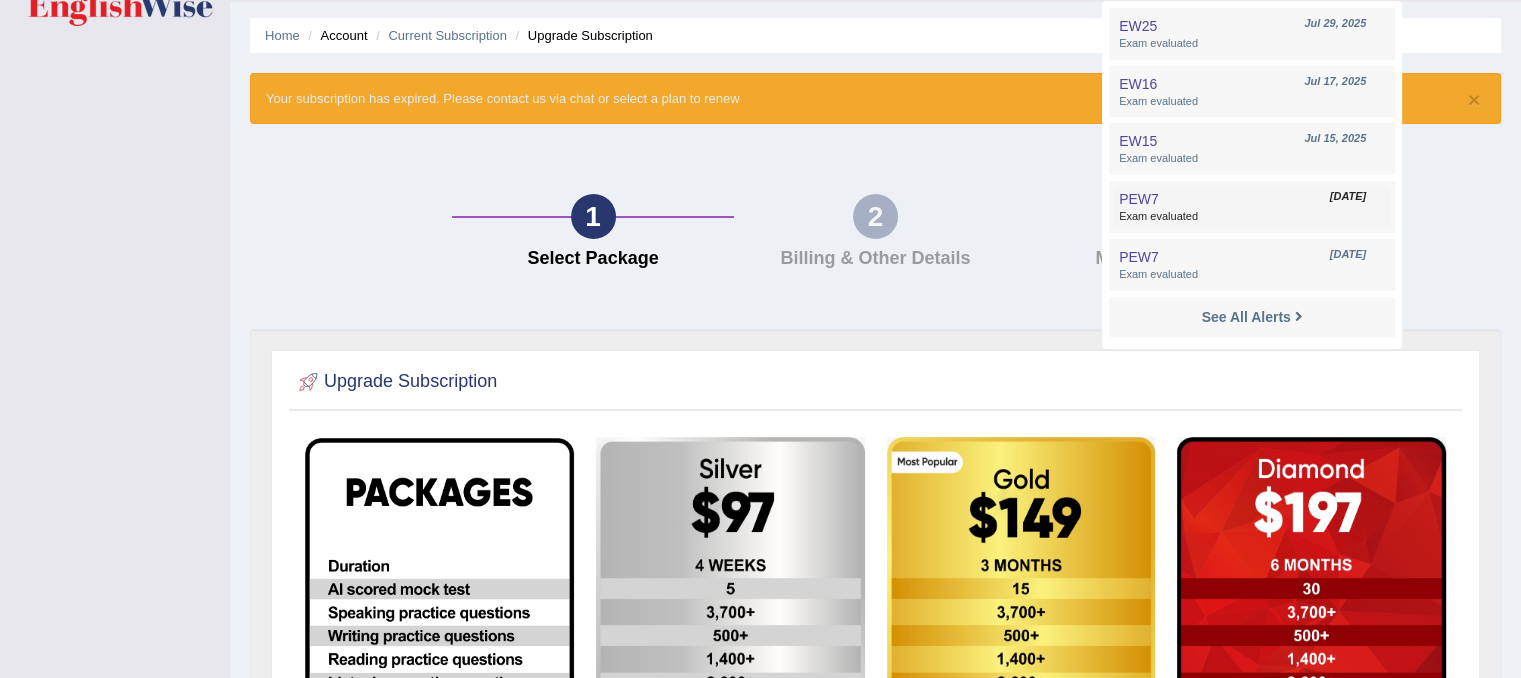 scroll, scrollTop: 0, scrollLeft: 0, axis: both 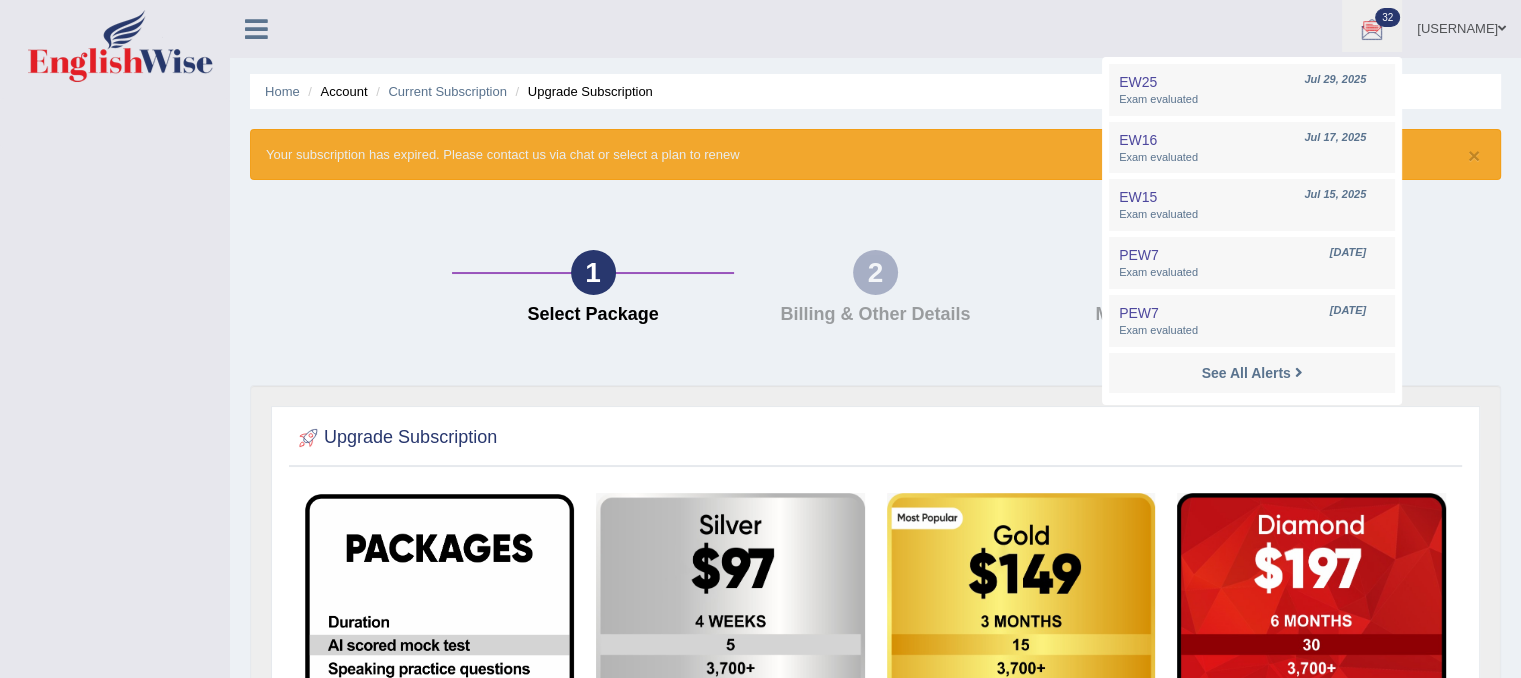 click on "Home
Account
Current Subscription
Upgrade Subscription
×
Your subscription has expired. Please contact us via chat or select a plan to renew
1
Select Package
2
Billing & Other Details
3
Make Payment
Upgrade Subscription" at bounding box center [875, 592] 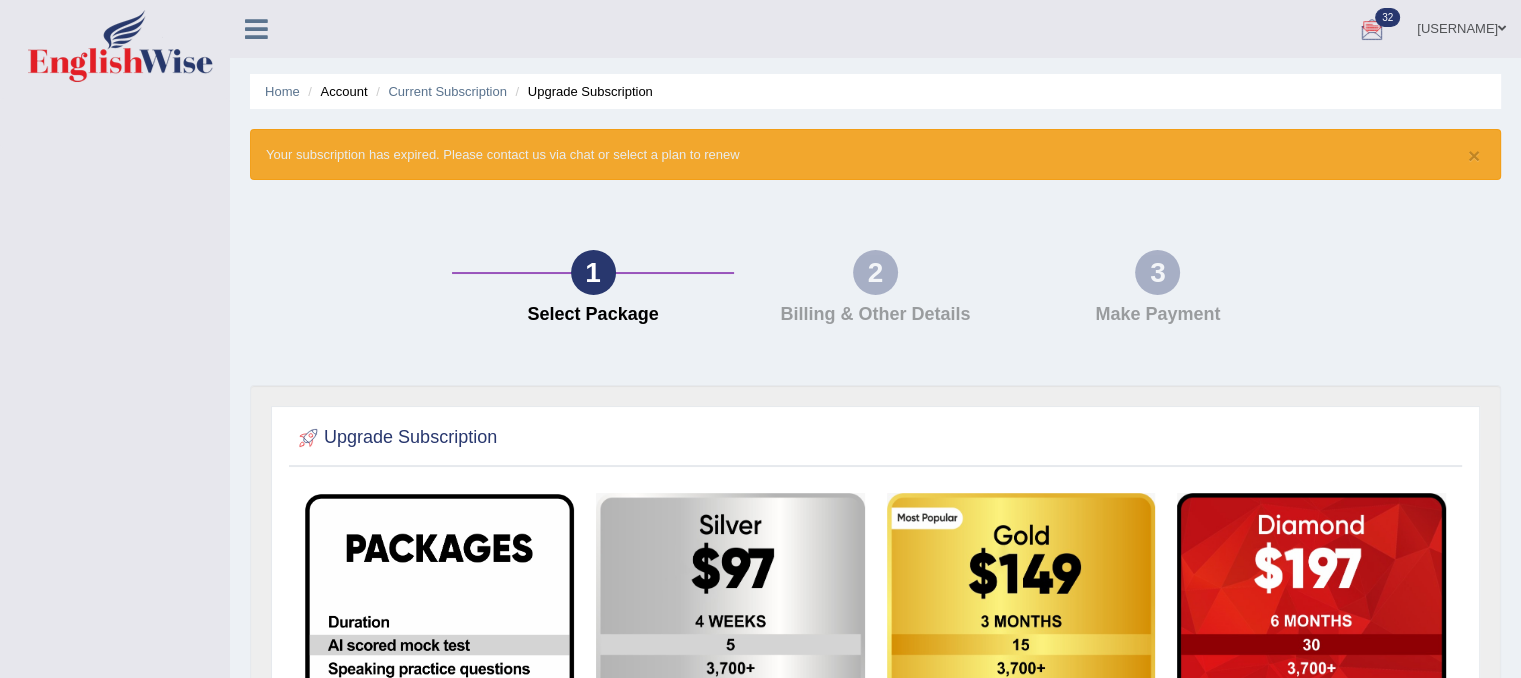 click at bounding box center (256, 29) 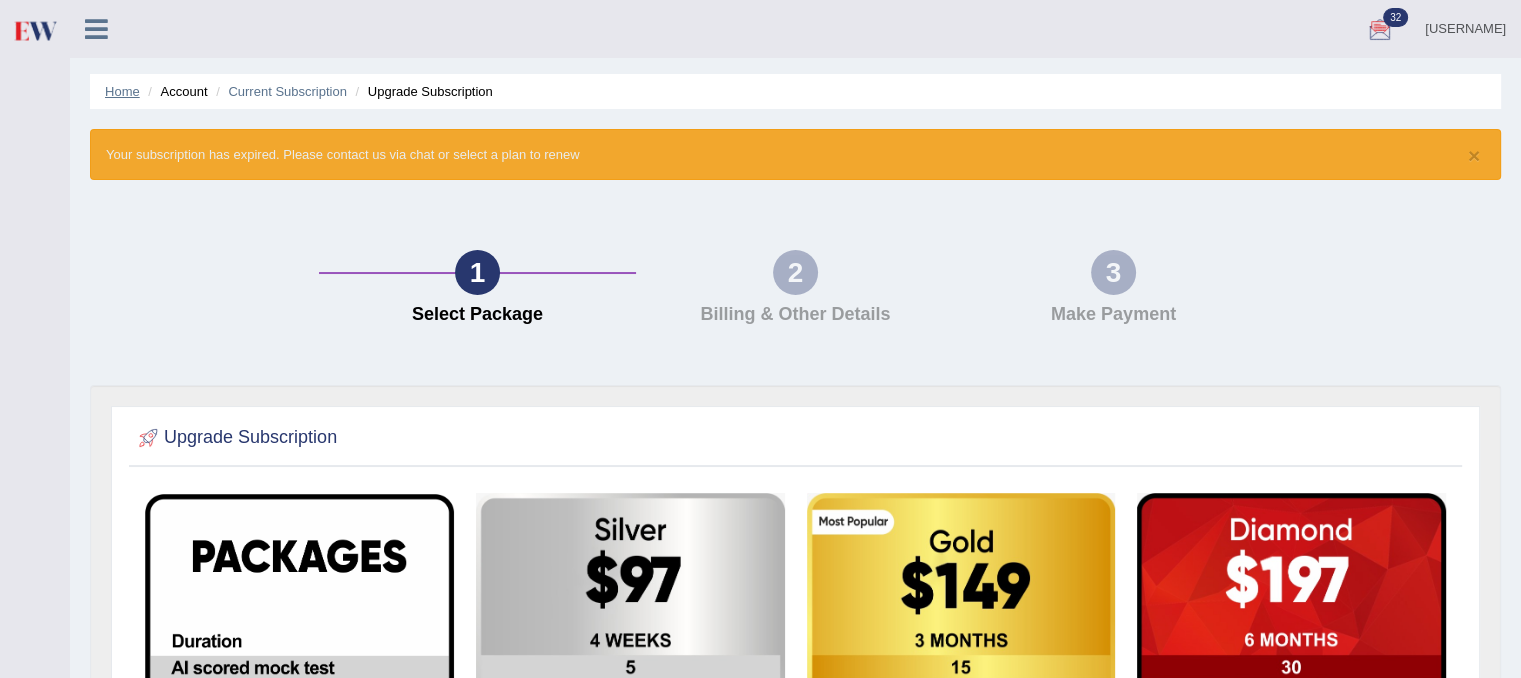 click on "Home" at bounding box center [122, 91] 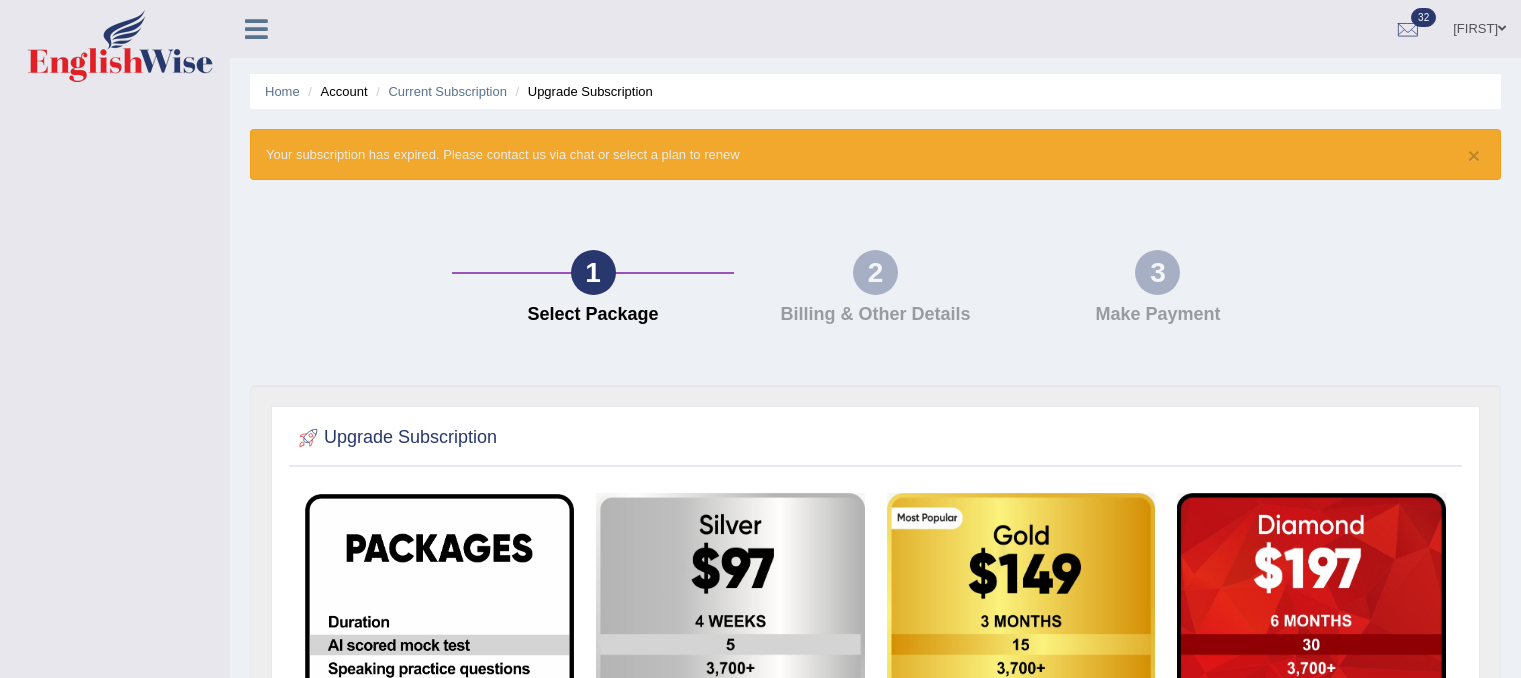 scroll, scrollTop: 0, scrollLeft: 0, axis: both 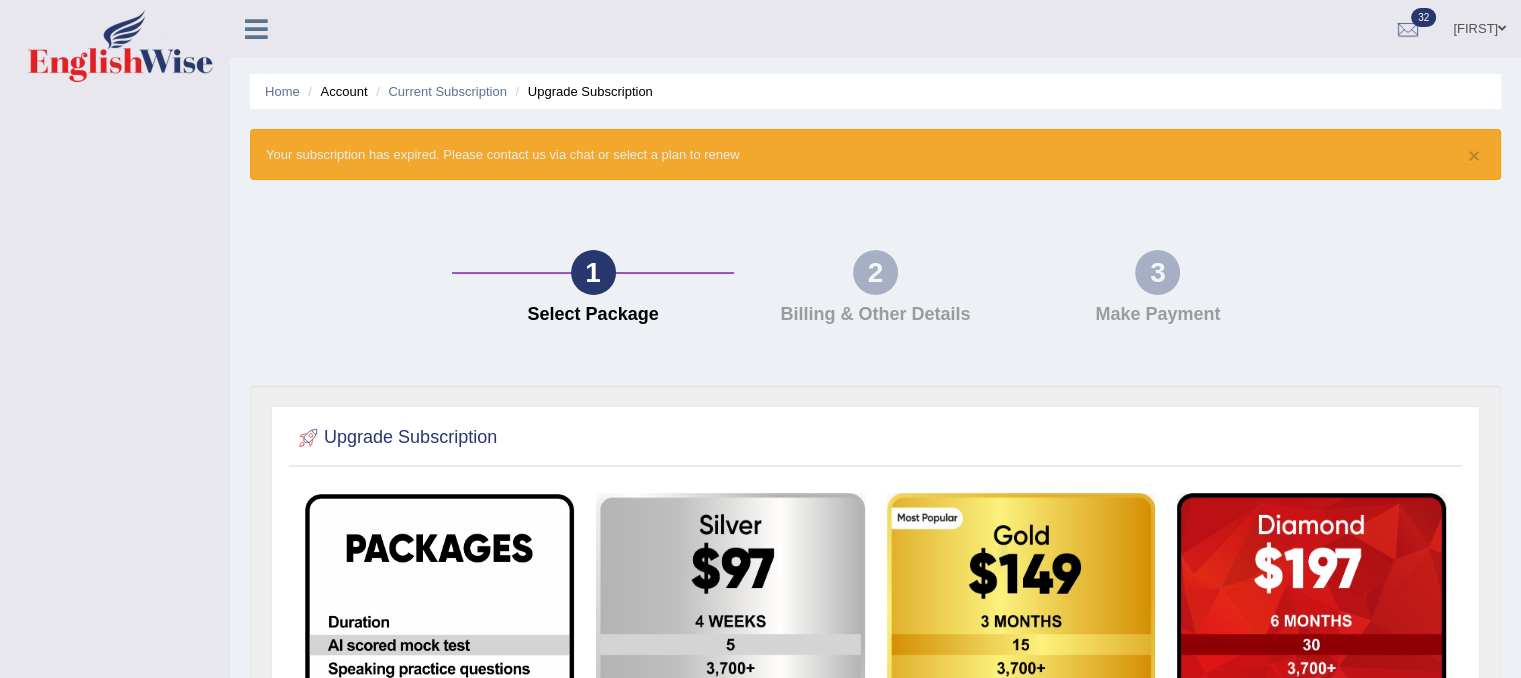 click on "soumya" at bounding box center (1479, 26) 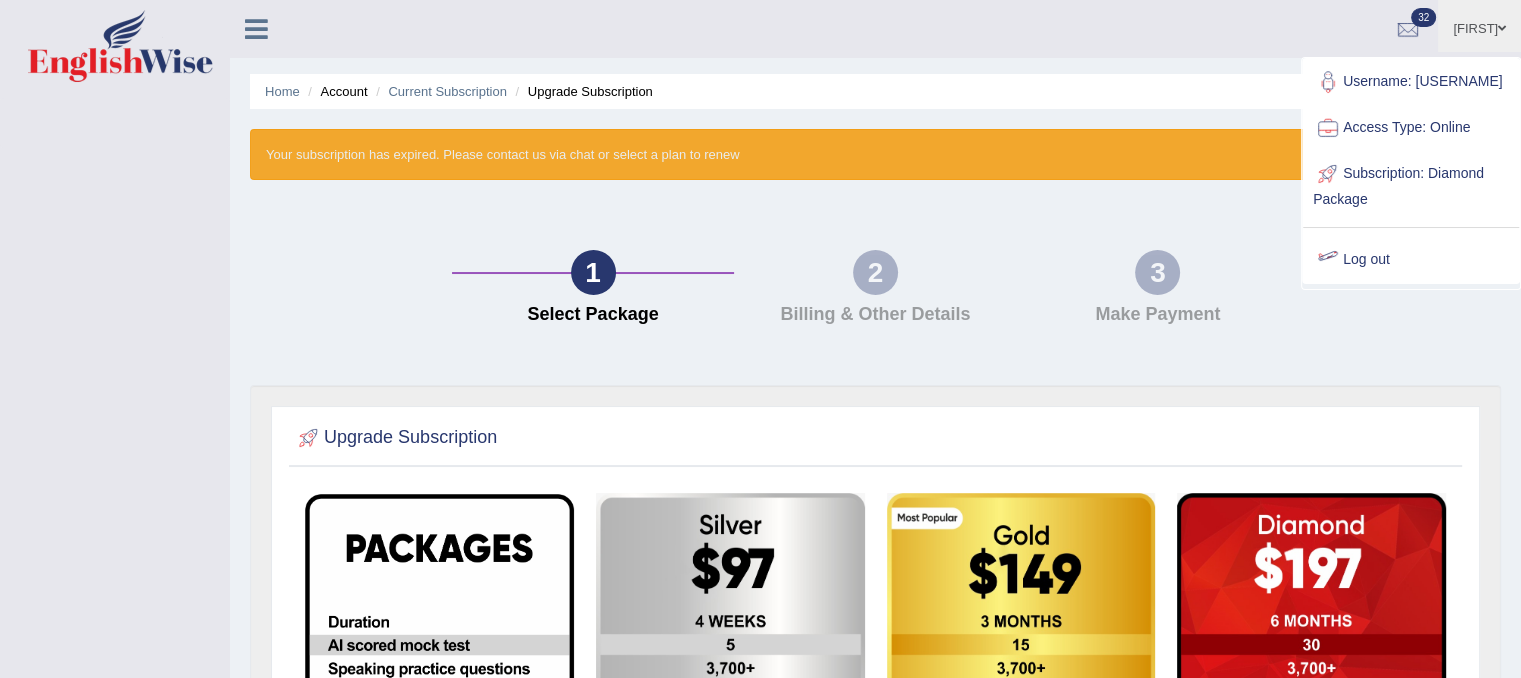 click on "Access Type: Online" at bounding box center [1411, 128] 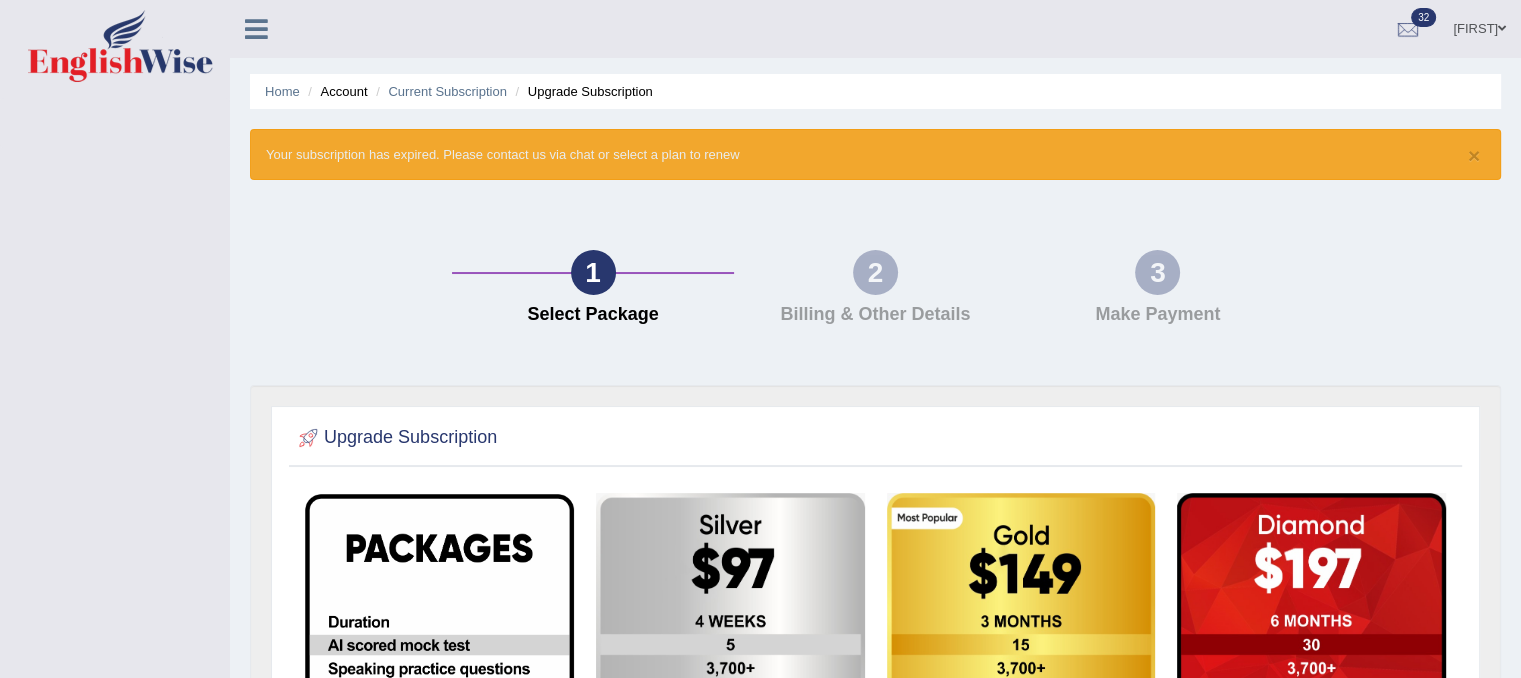 click at bounding box center [1502, 28] 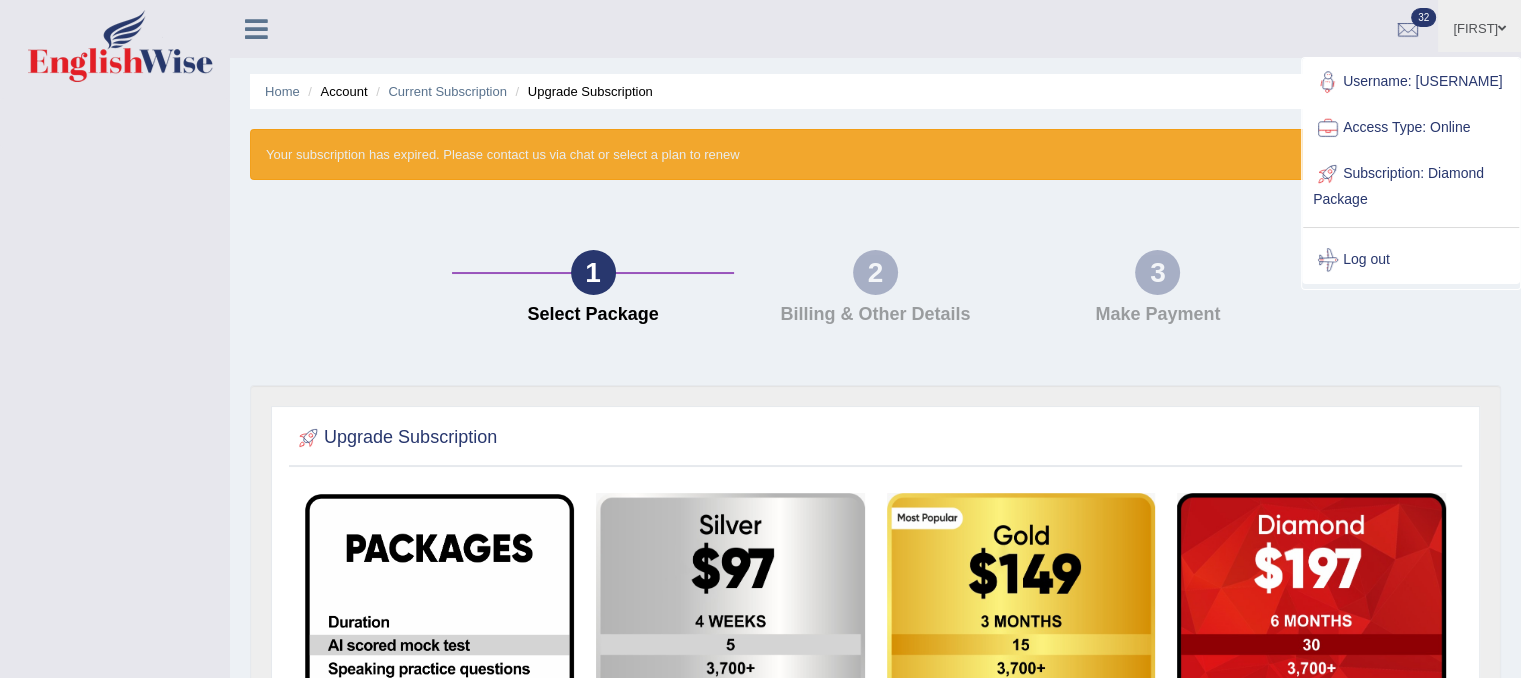 click on "Subscription: Diamond Package" at bounding box center [1411, 184] 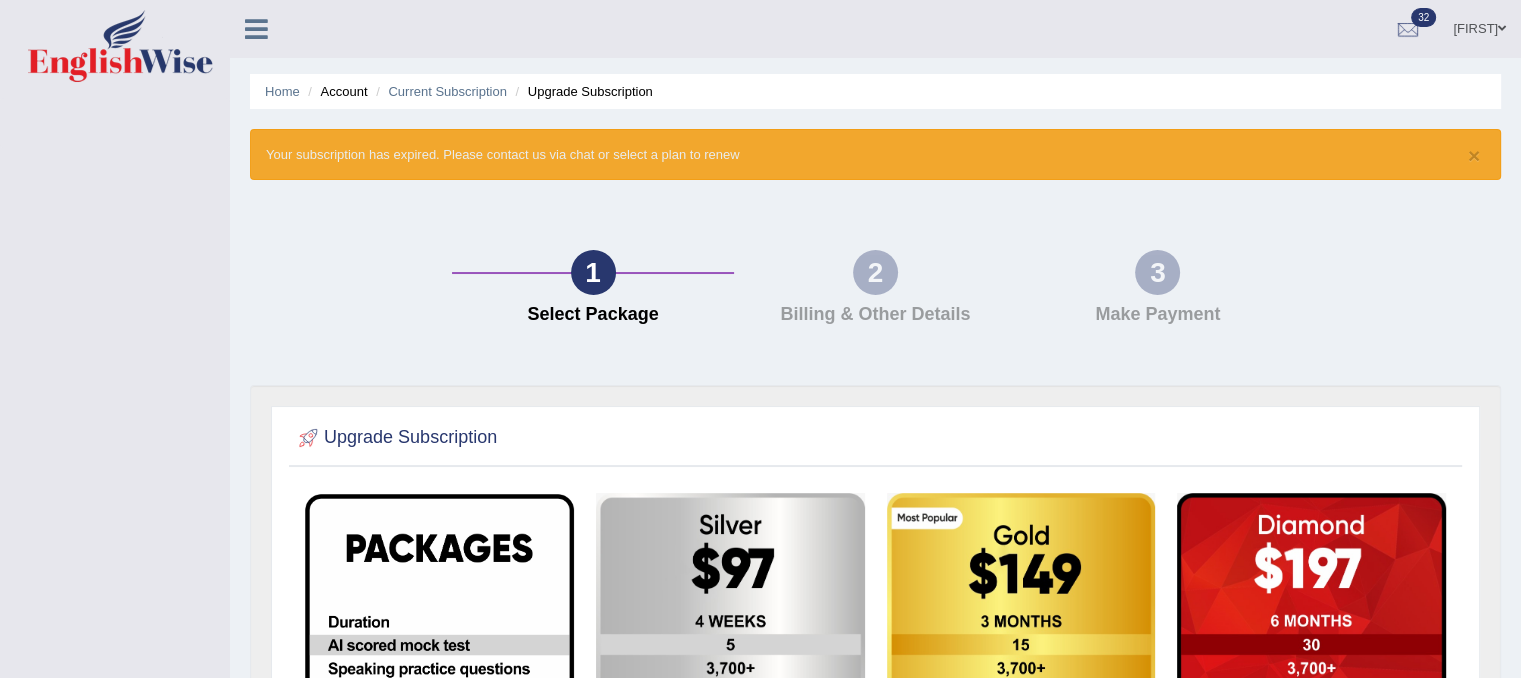 click on "[USERNAME]" at bounding box center [1479, 26] 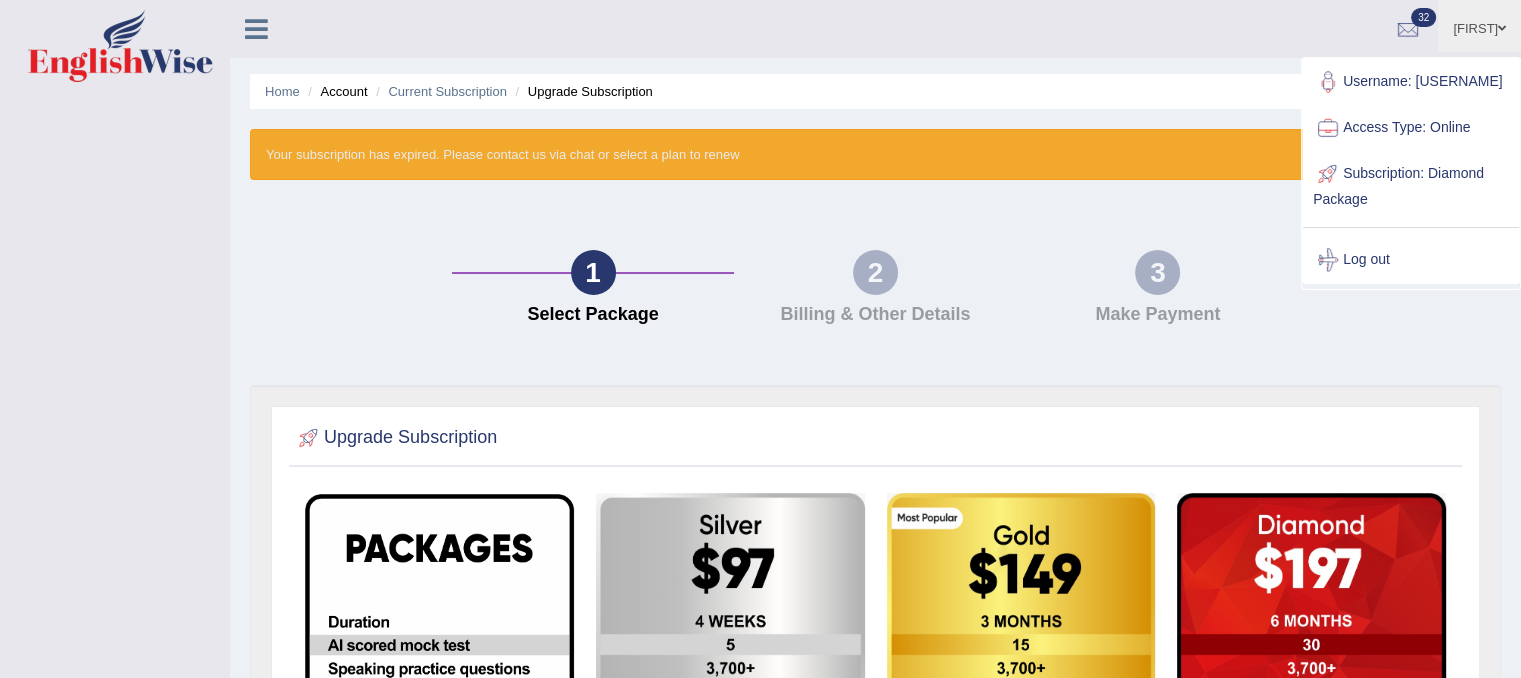 click on "Log out" at bounding box center (1411, 260) 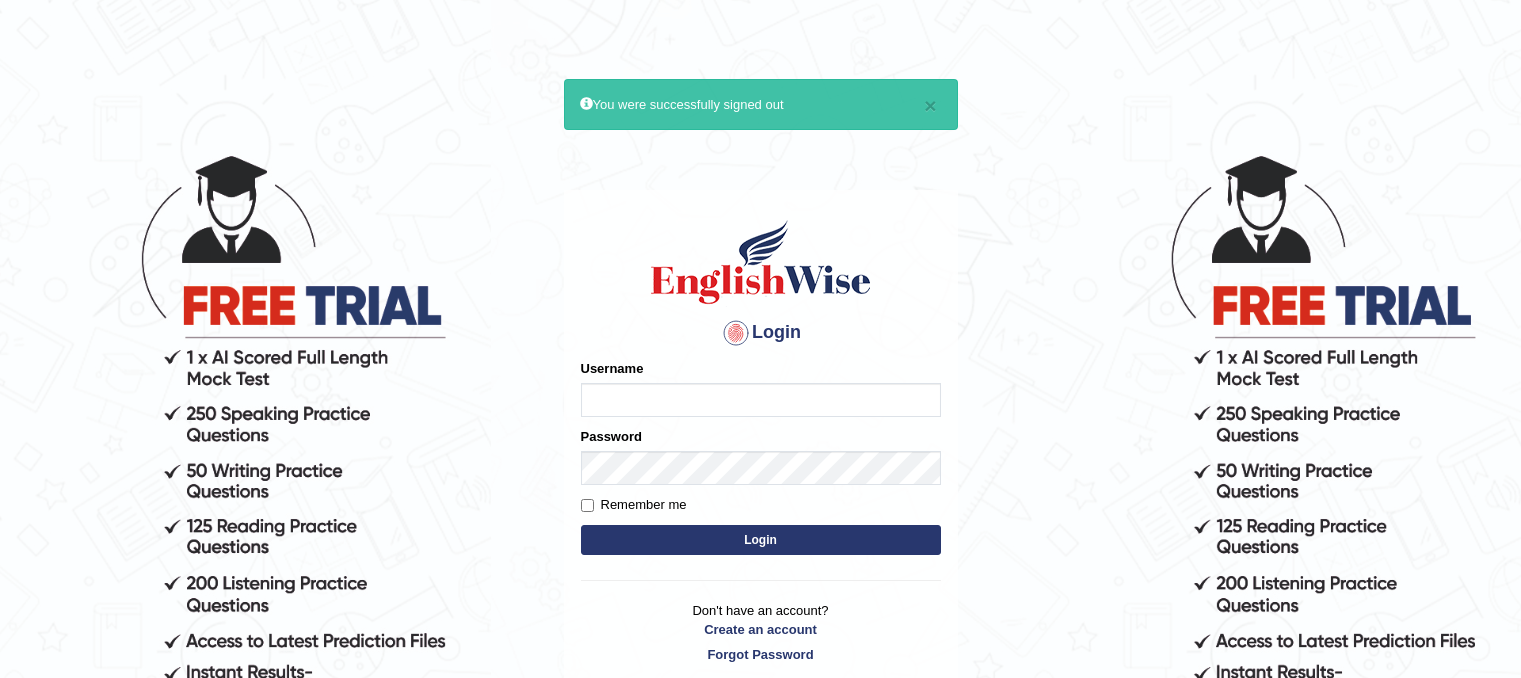 scroll, scrollTop: 0, scrollLeft: 0, axis: both 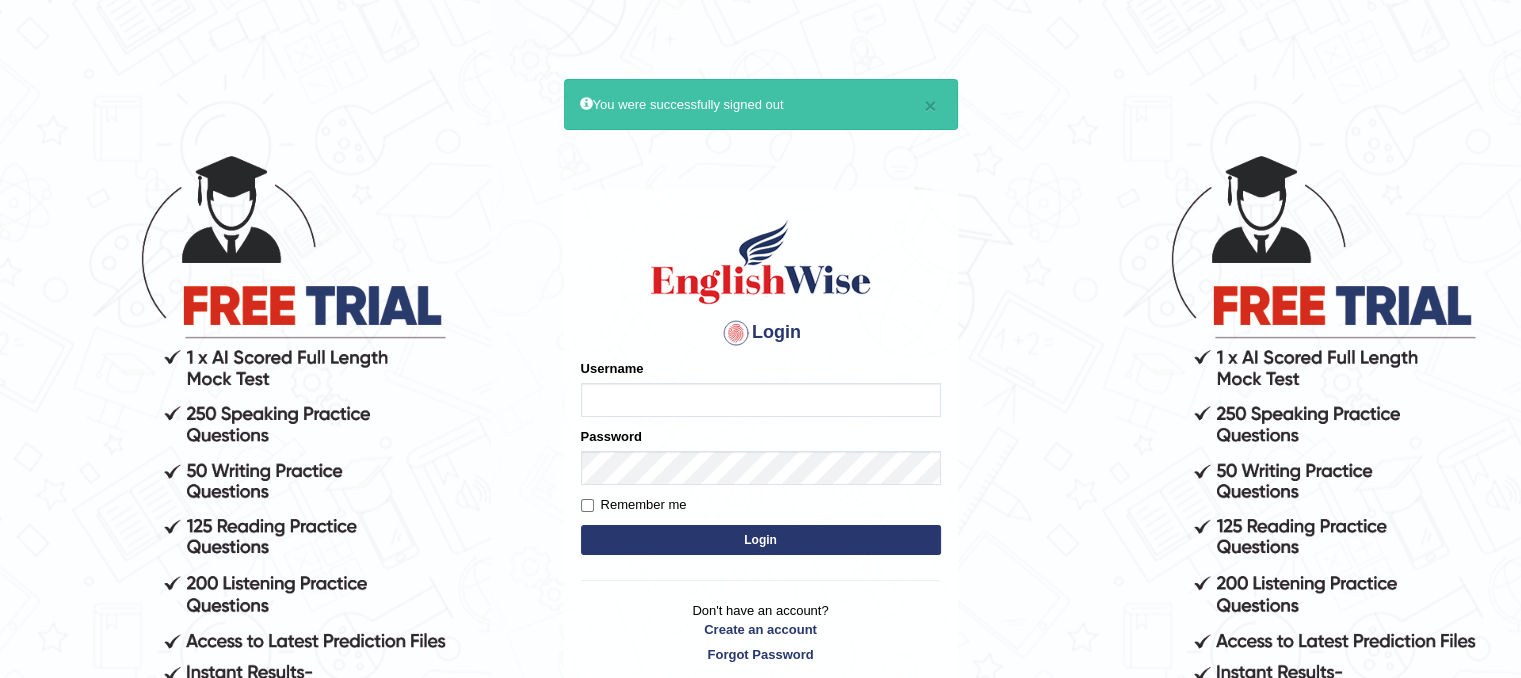 type on "[FIRST]" 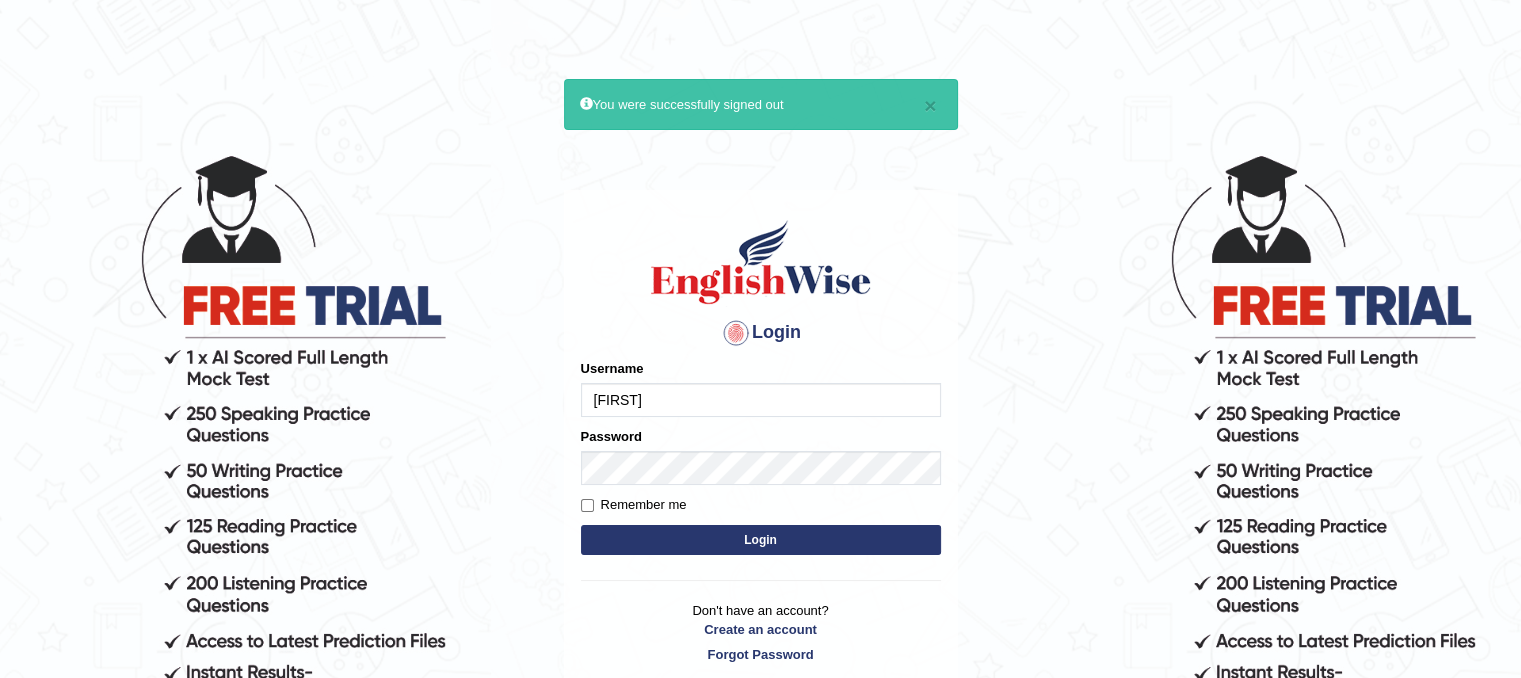 click on "Login" at bounding box center [761, 540] 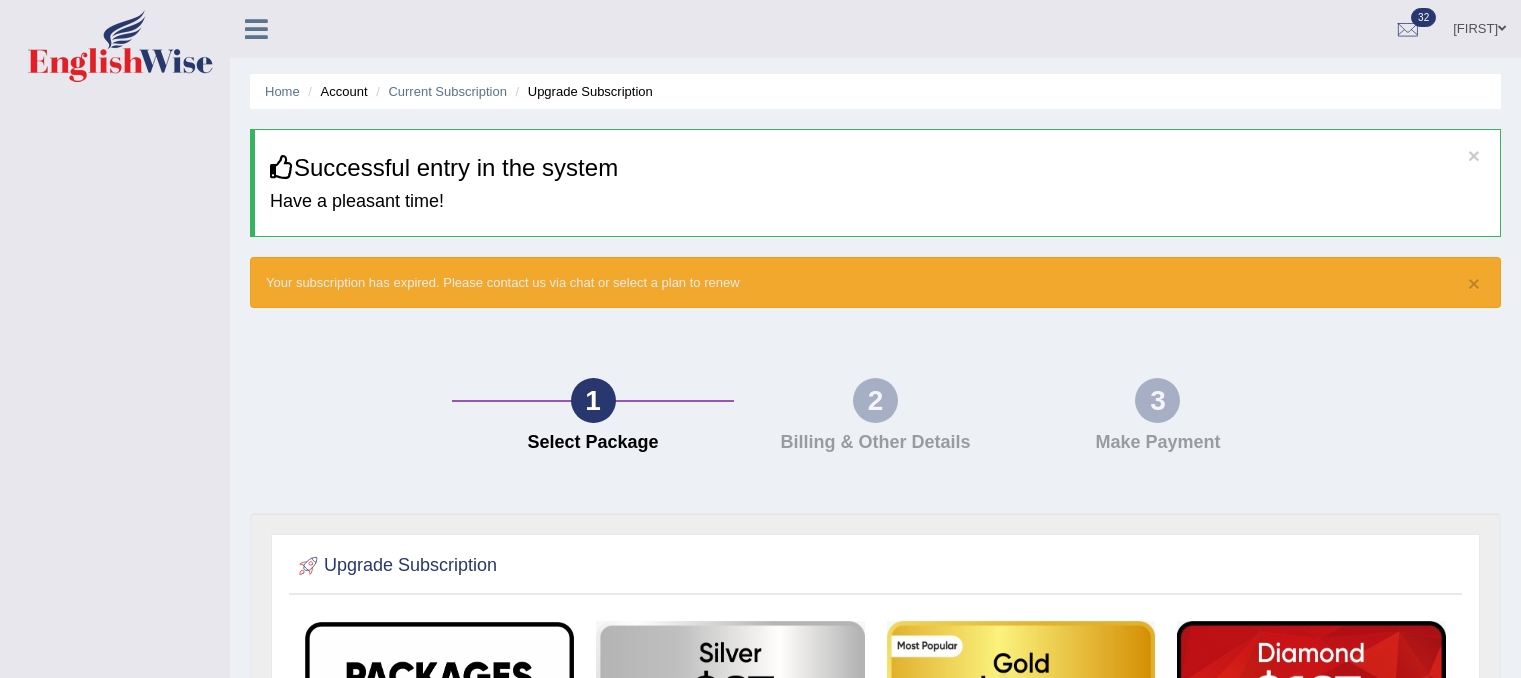 scroll, scrollTop: 0, scrollLeft: 0, axis: both 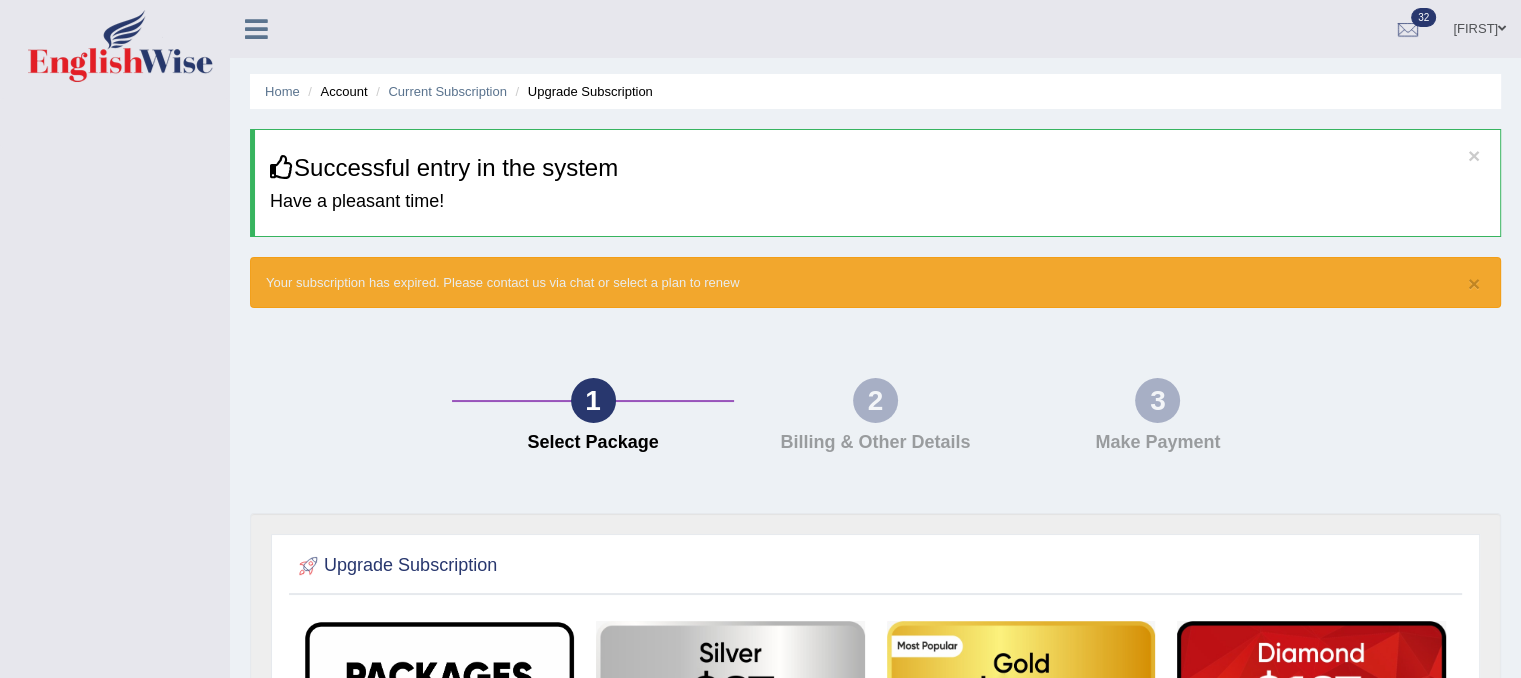 click at bounding box center [256, 29] 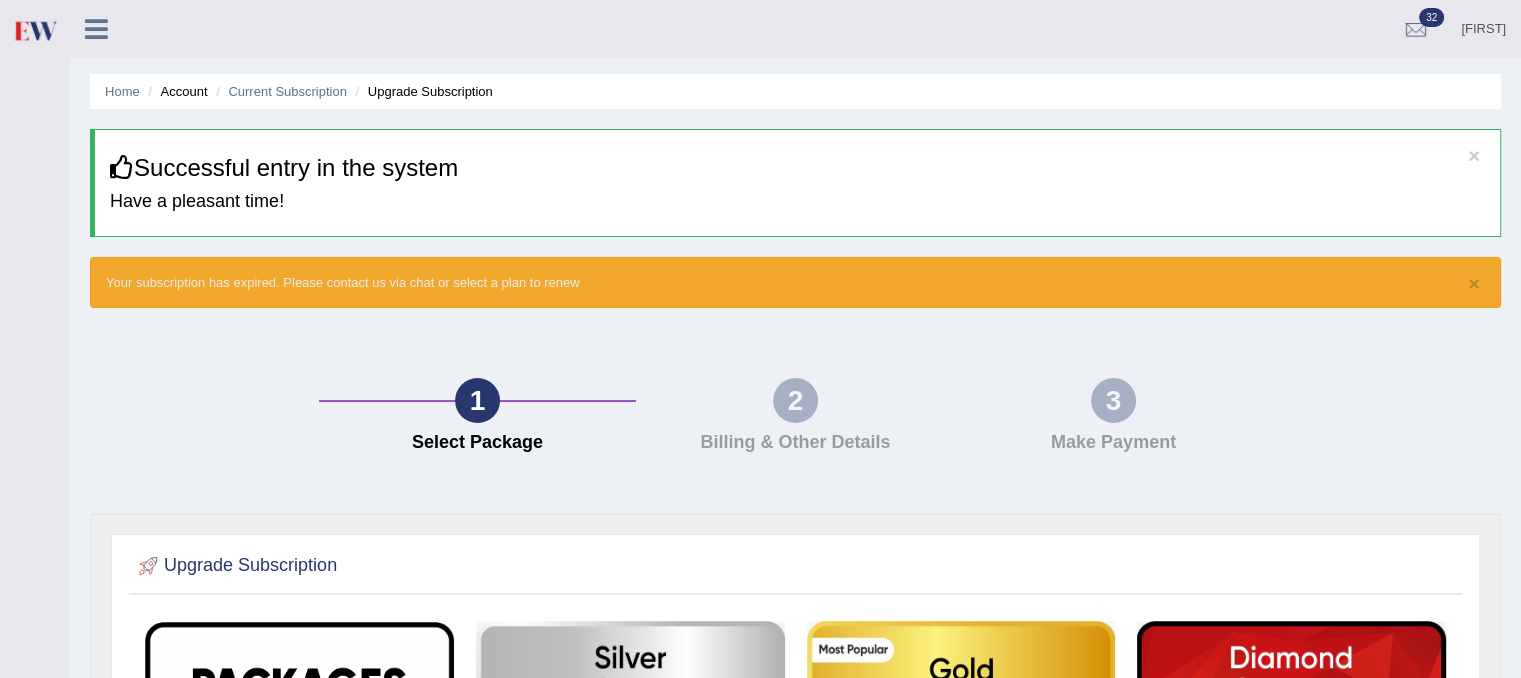 click on "[USERNAME]" at bounding box center [1483, 26] 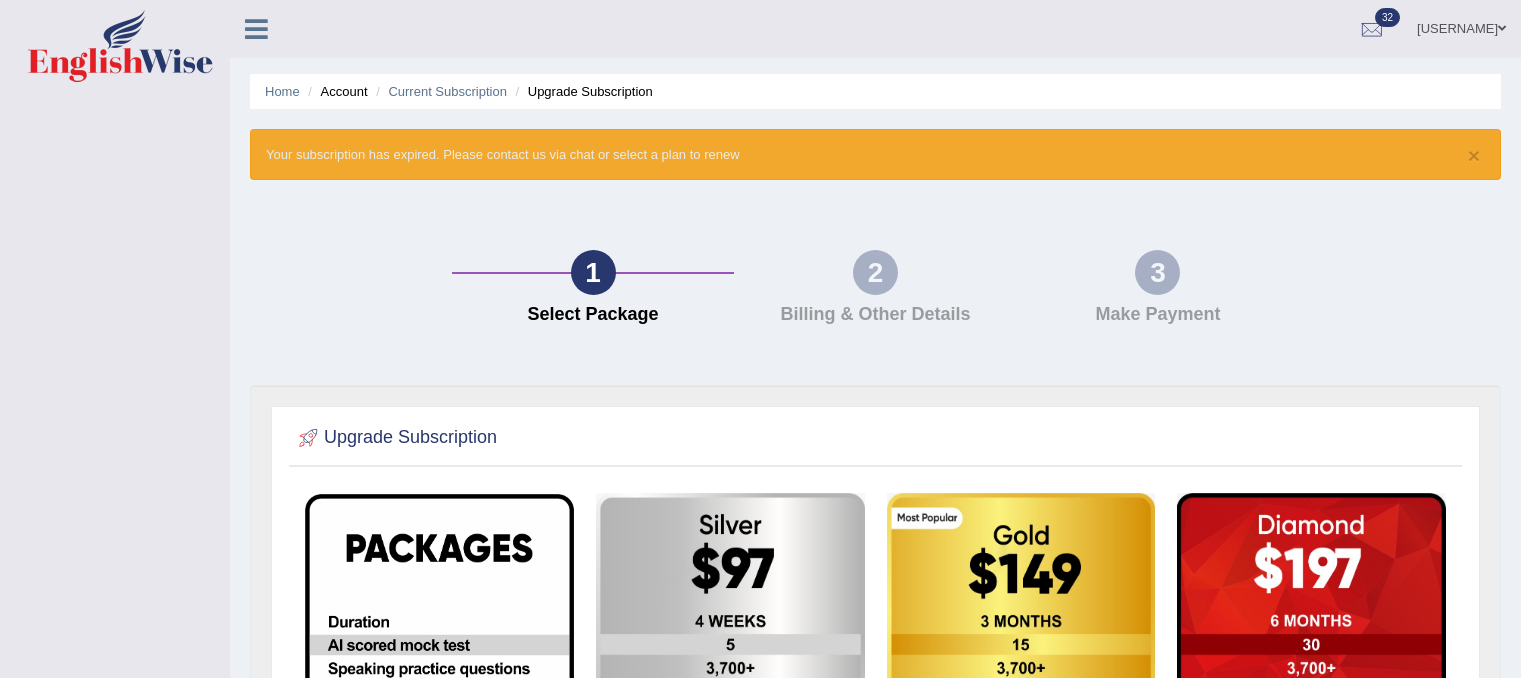 scroll, scrollTop: 0, scrollLeft: 0, axis: both 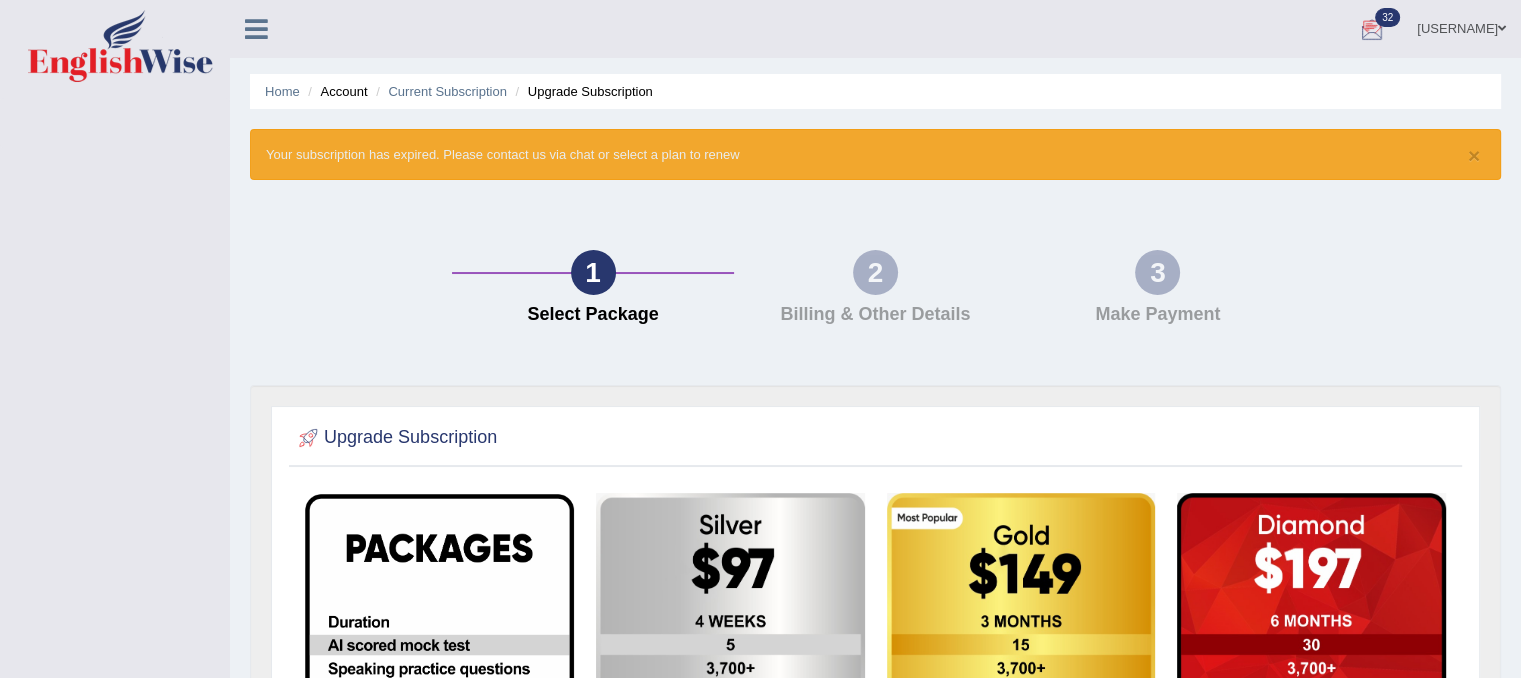 click on "[USERNAME]" at bounding box center [1461, 26] 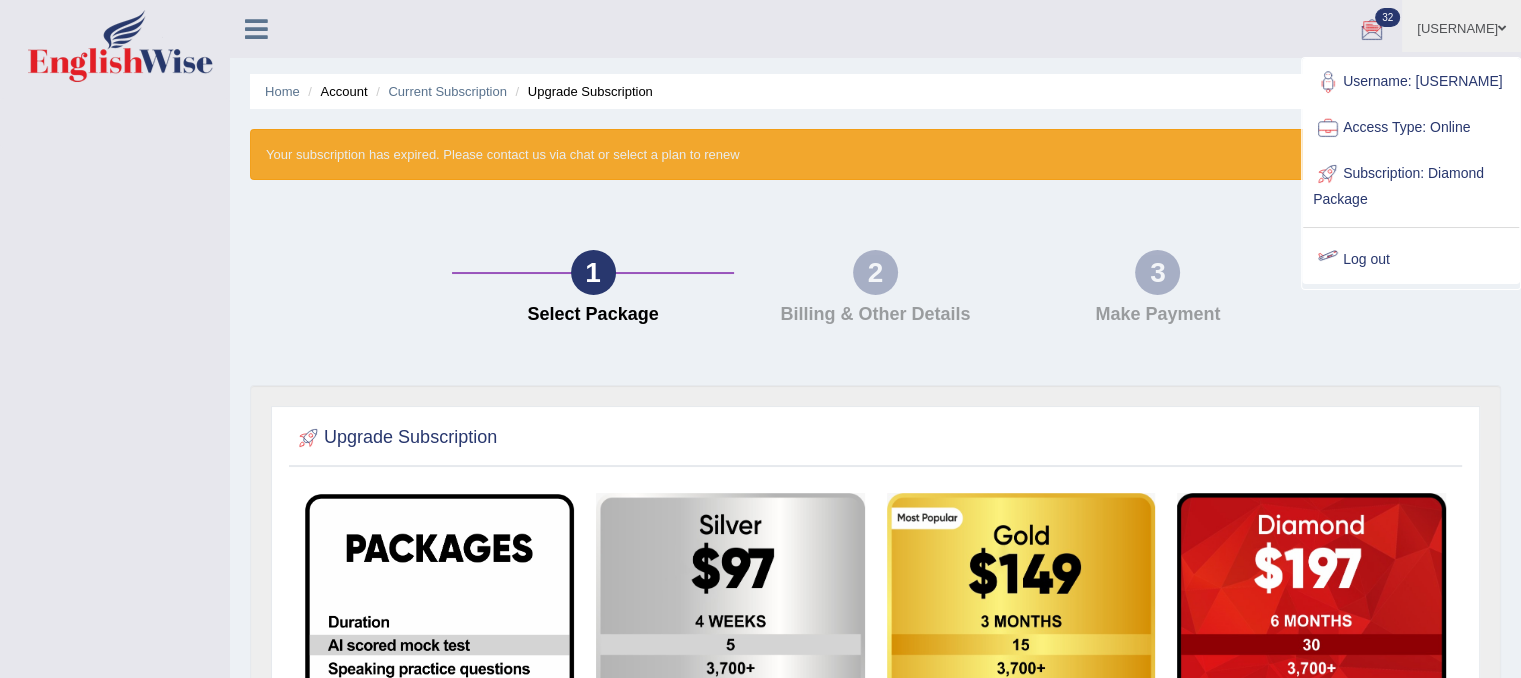 scroll, scrollTop: 19, scrollLeft: 0, axis: vertical 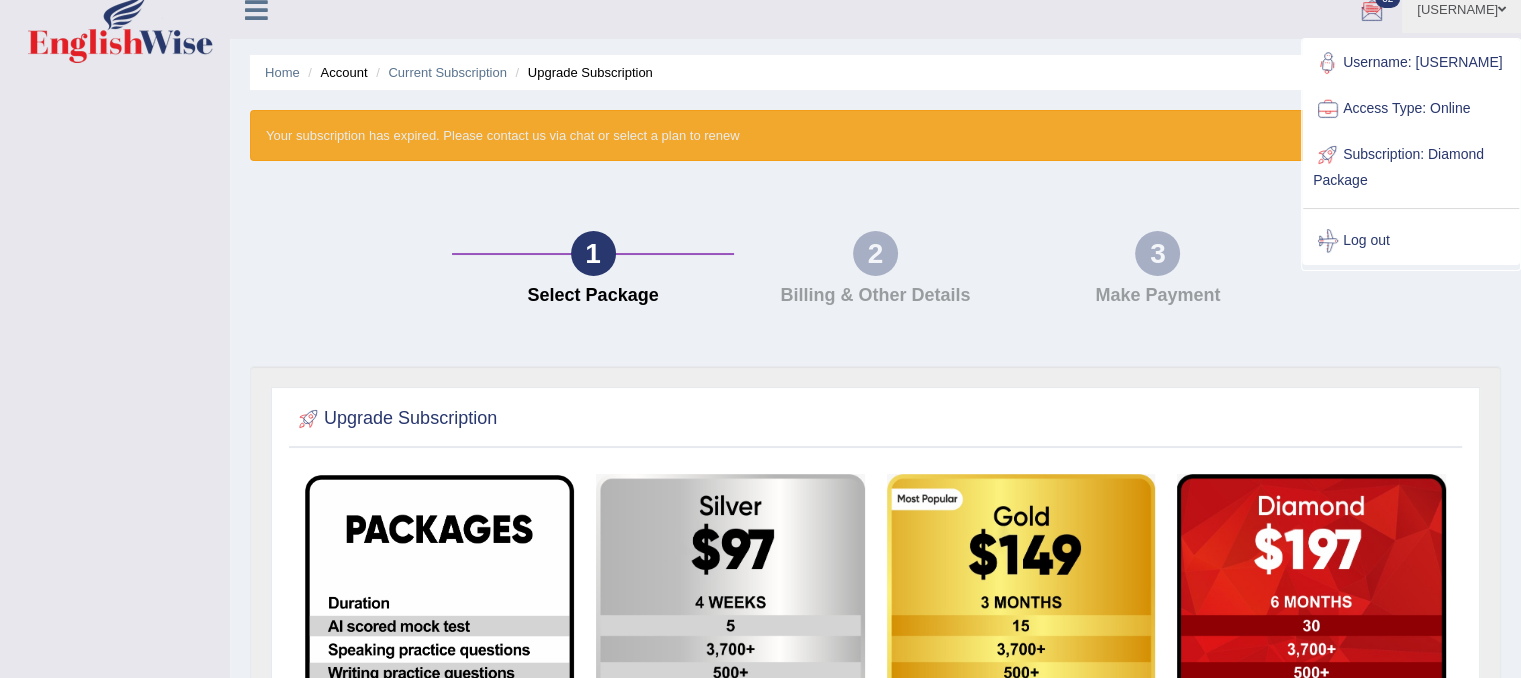 click at bounding box center [1328, 109] 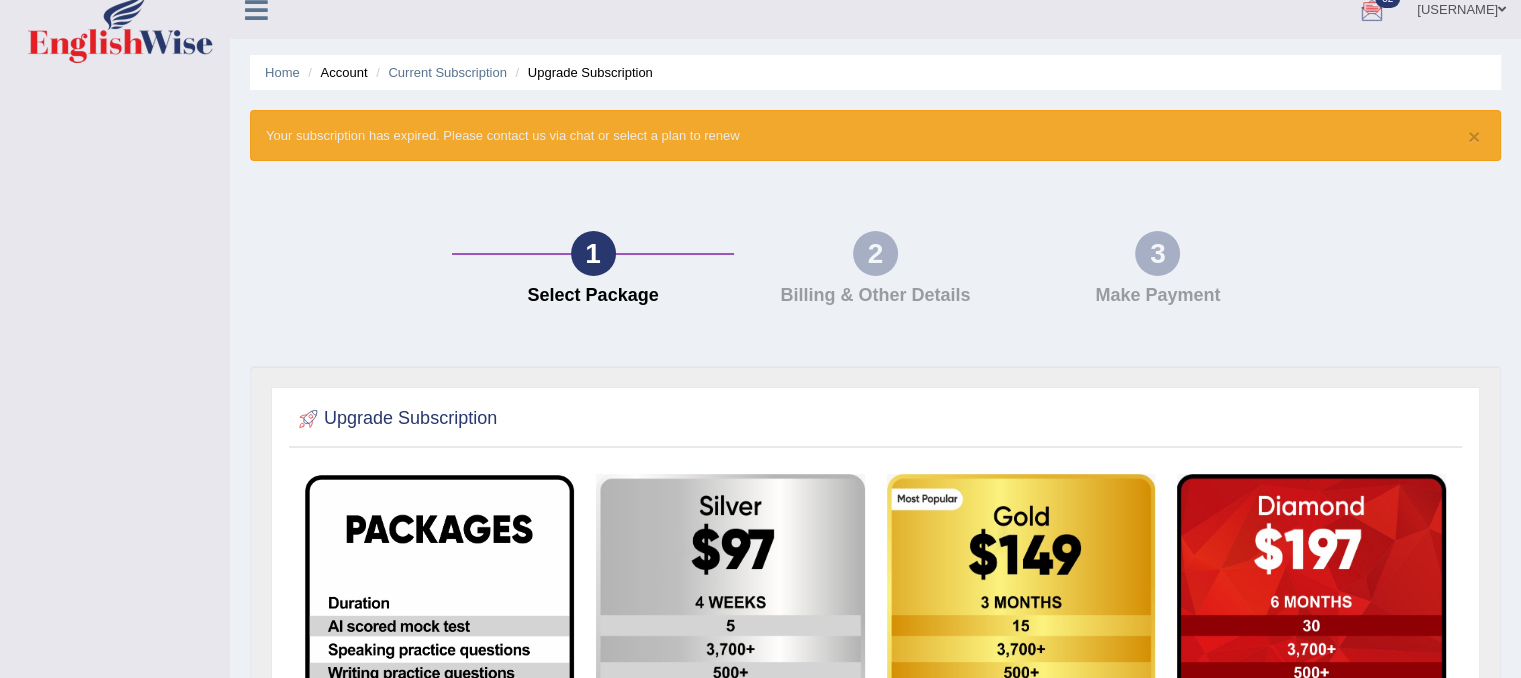 scroll, scrollTop: 0, scrollLeft: 0, axis: both 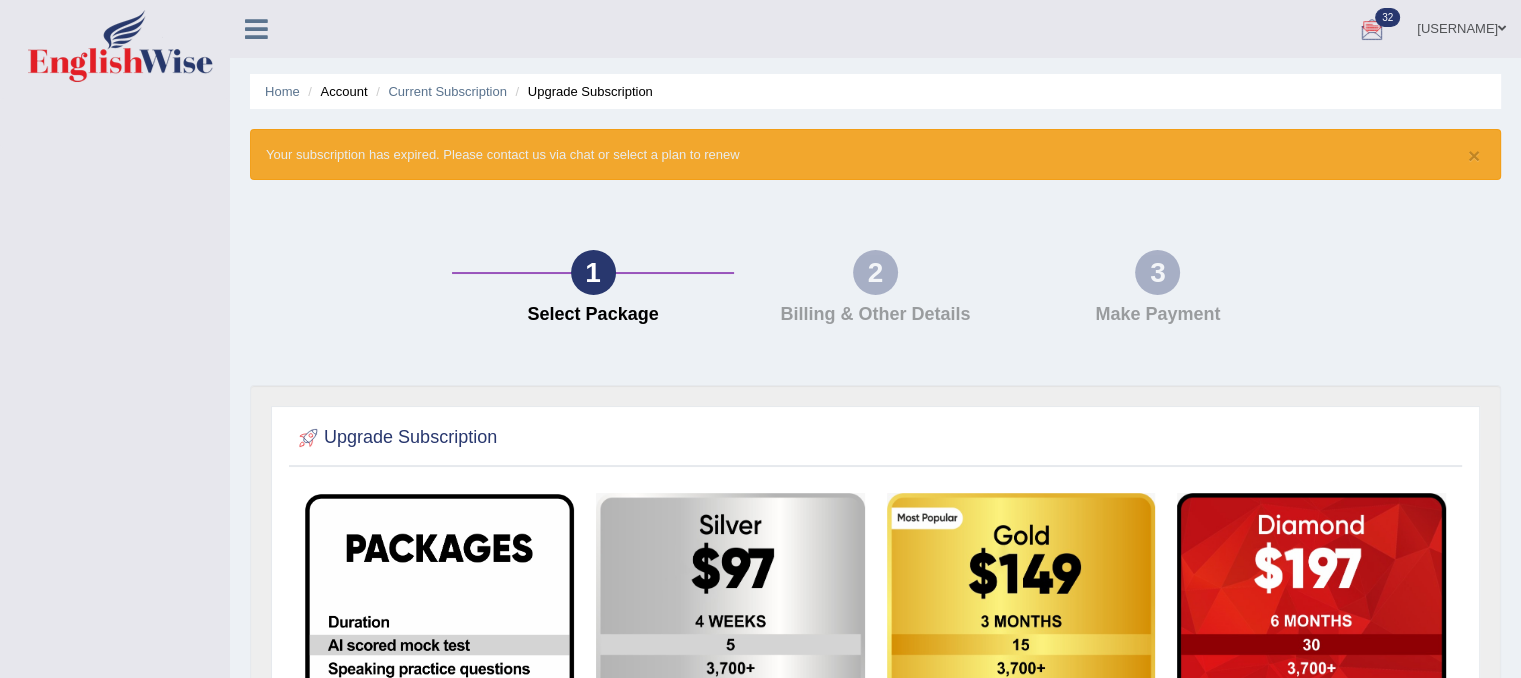 click on "[FIRST]" at bounding box center [1461, 26] 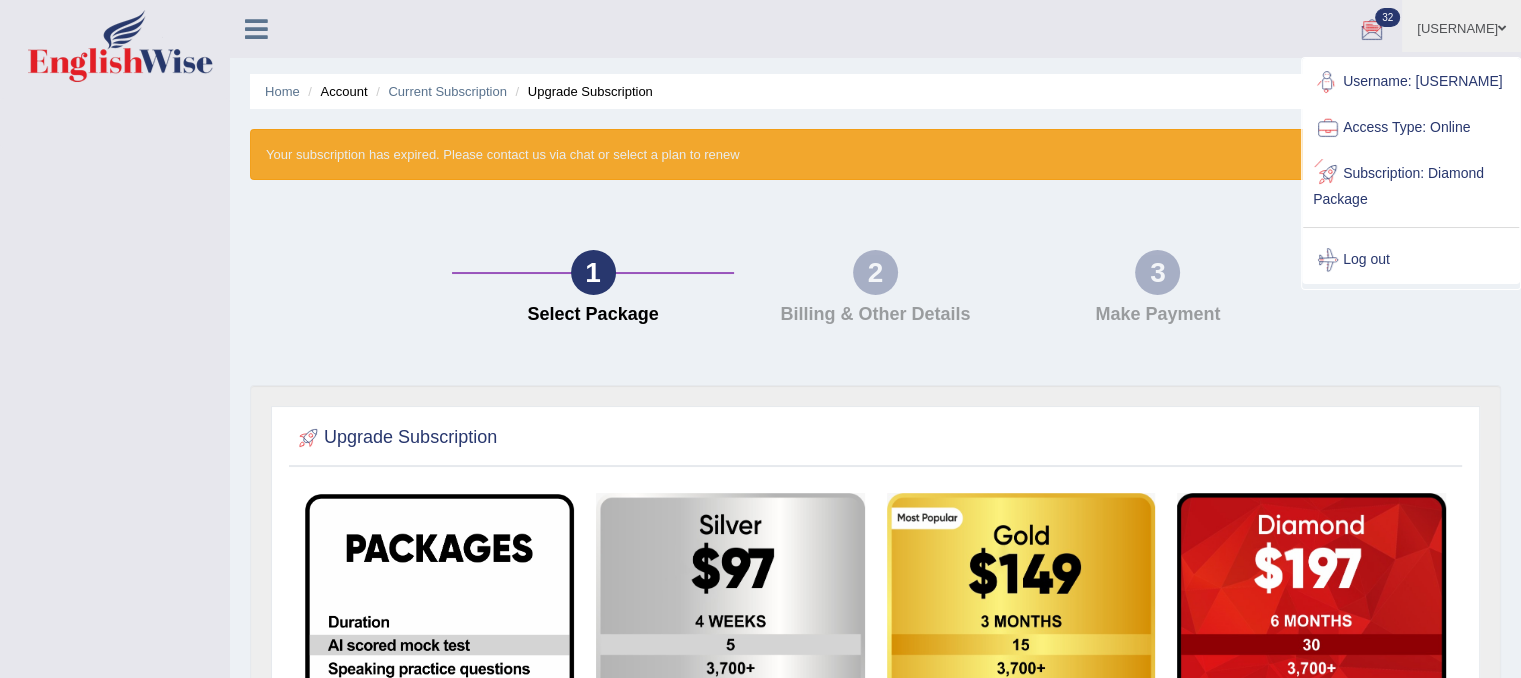 click on "Subscription: Diamond Package" at bounding box center (1411, 184) 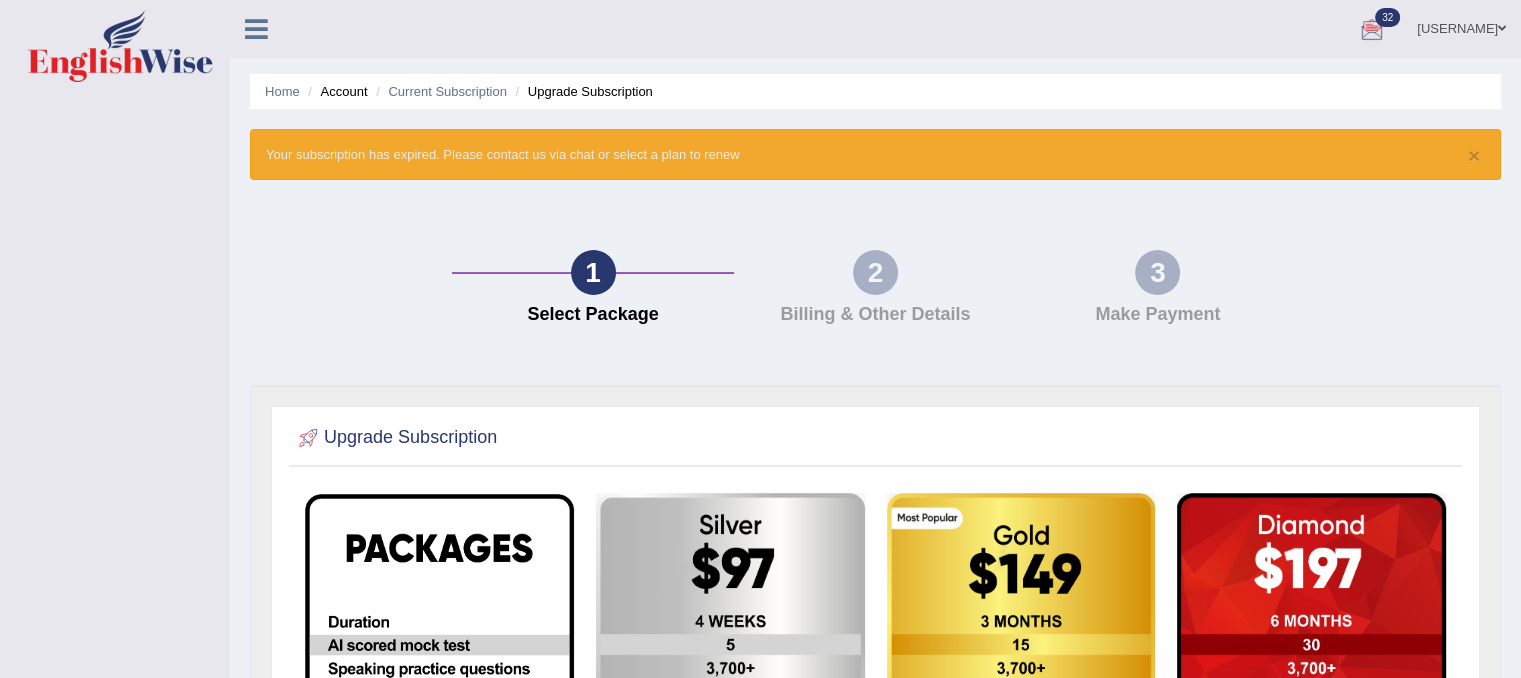 click on "×
Your subscription has expired. Please contact us via chat or select a plan to renew" at bounding box center [875, 154] 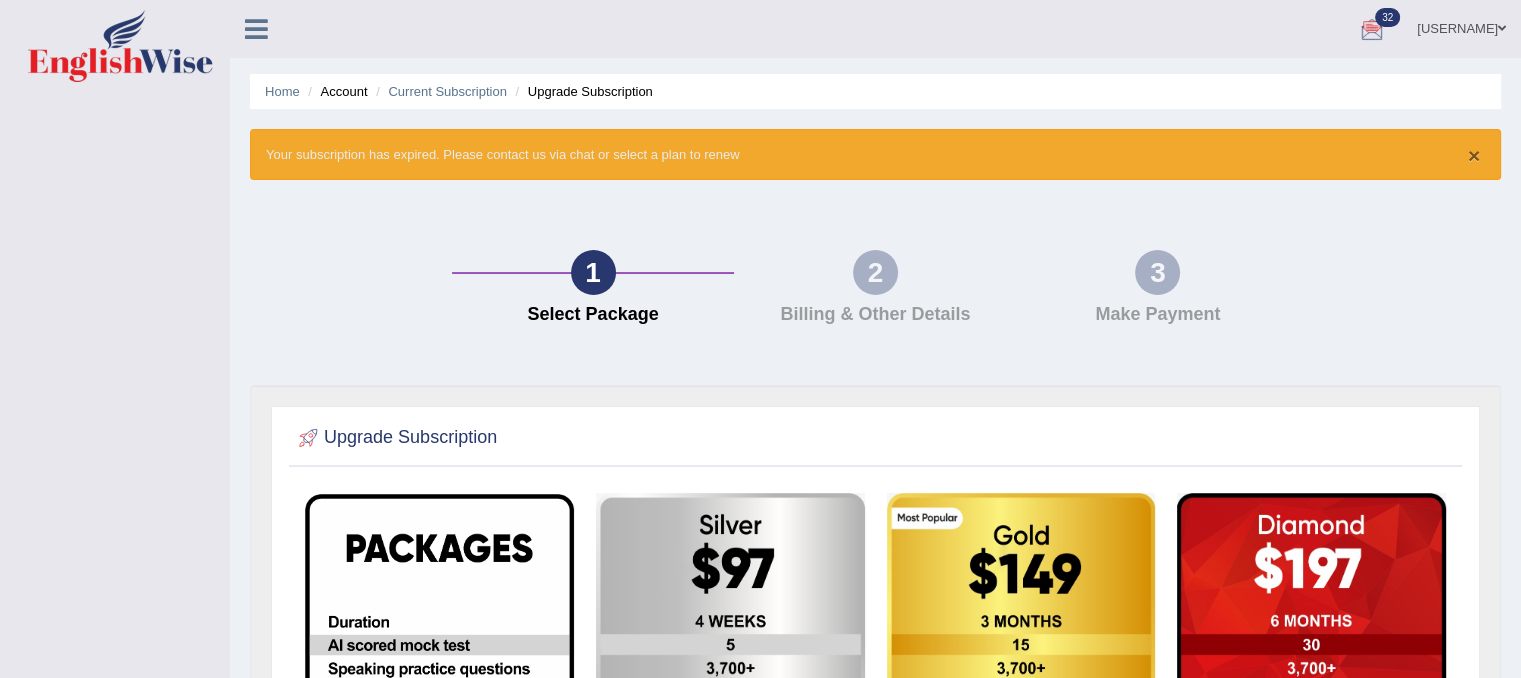 click on "×" at bounding box center [1474, 155] 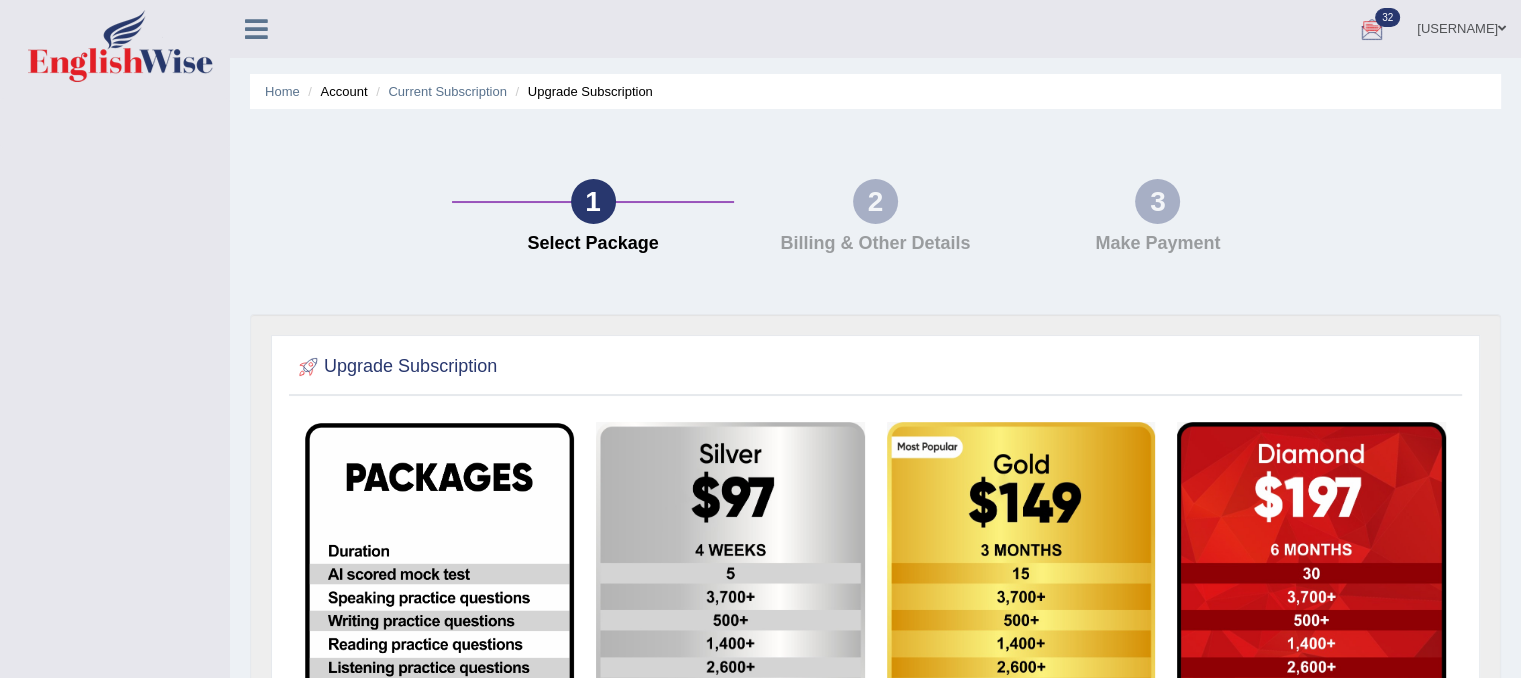 click on "[FIRST]" at bounding box center [1461, 26] 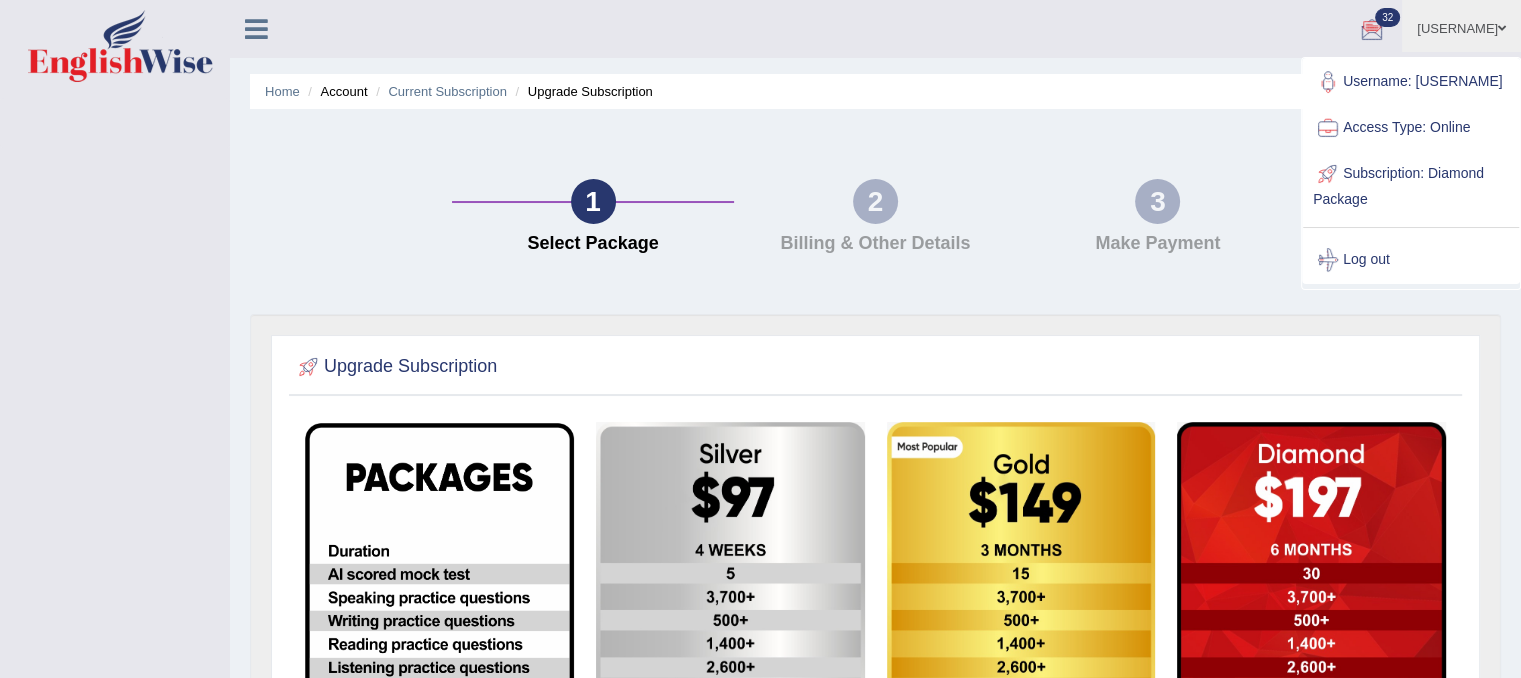 click on "Subscription: Diamond Package" at bounding box center [1411, 184] 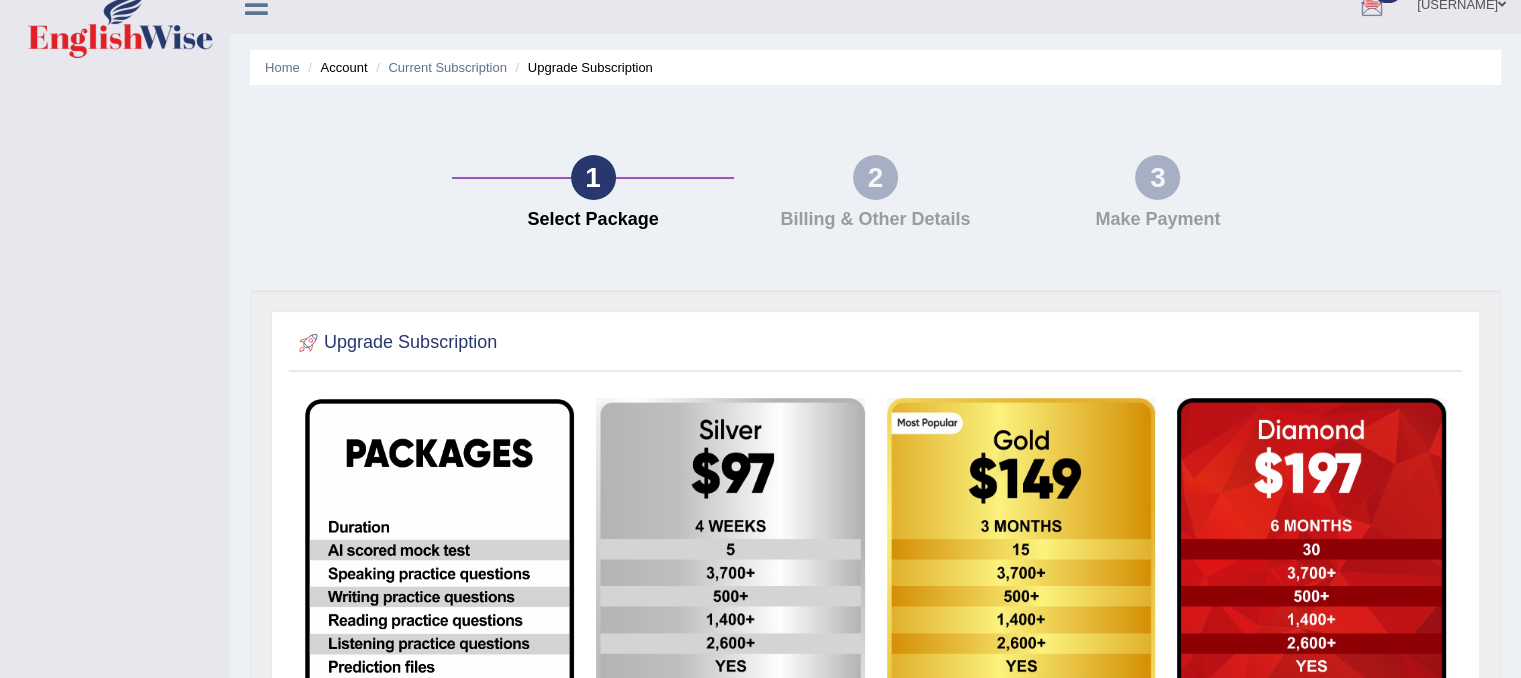scroll, scrollTop: 0, scrollLeft: 0, axis: both 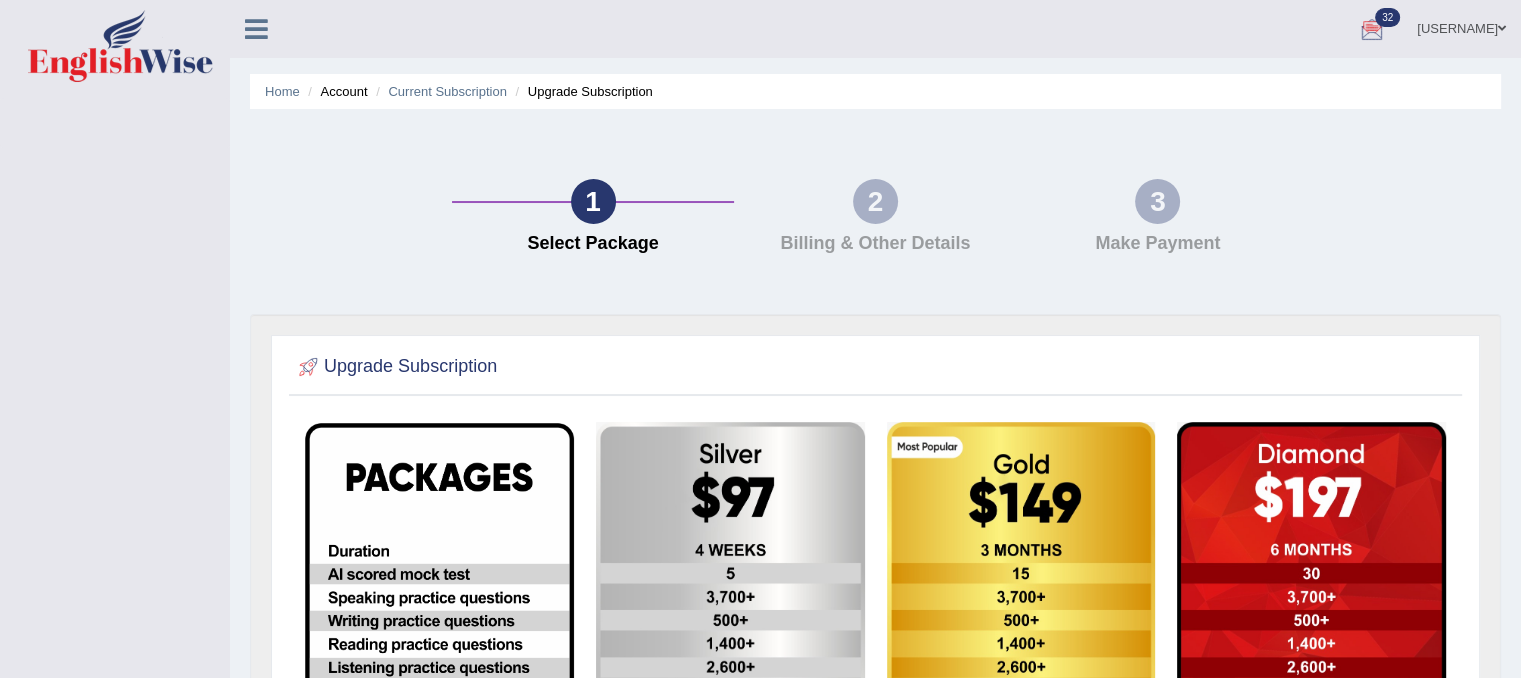 click at bounding box center (1502, 28) 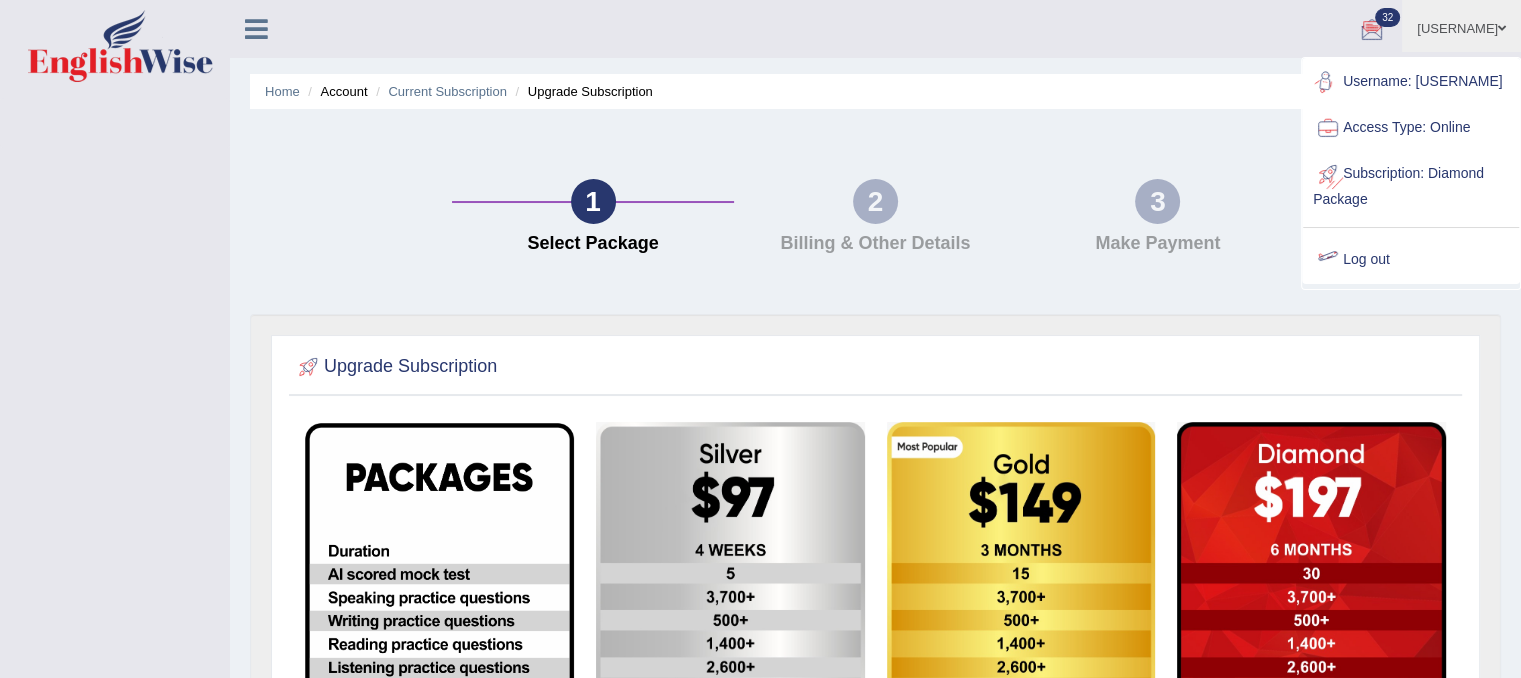 click on "Log out" at bounding box center (1411, 260) 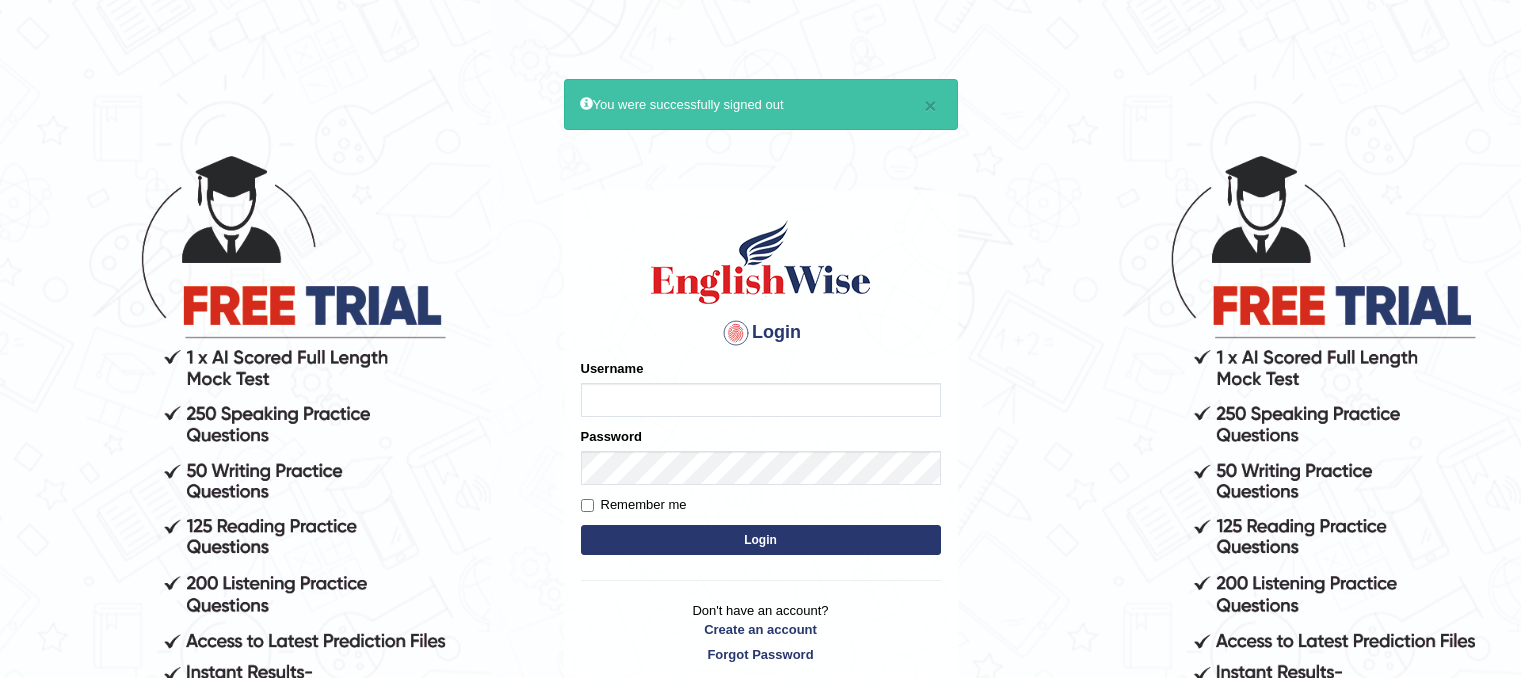 scroll, scrollTop: 0, scrollLeft: 0, axis: both 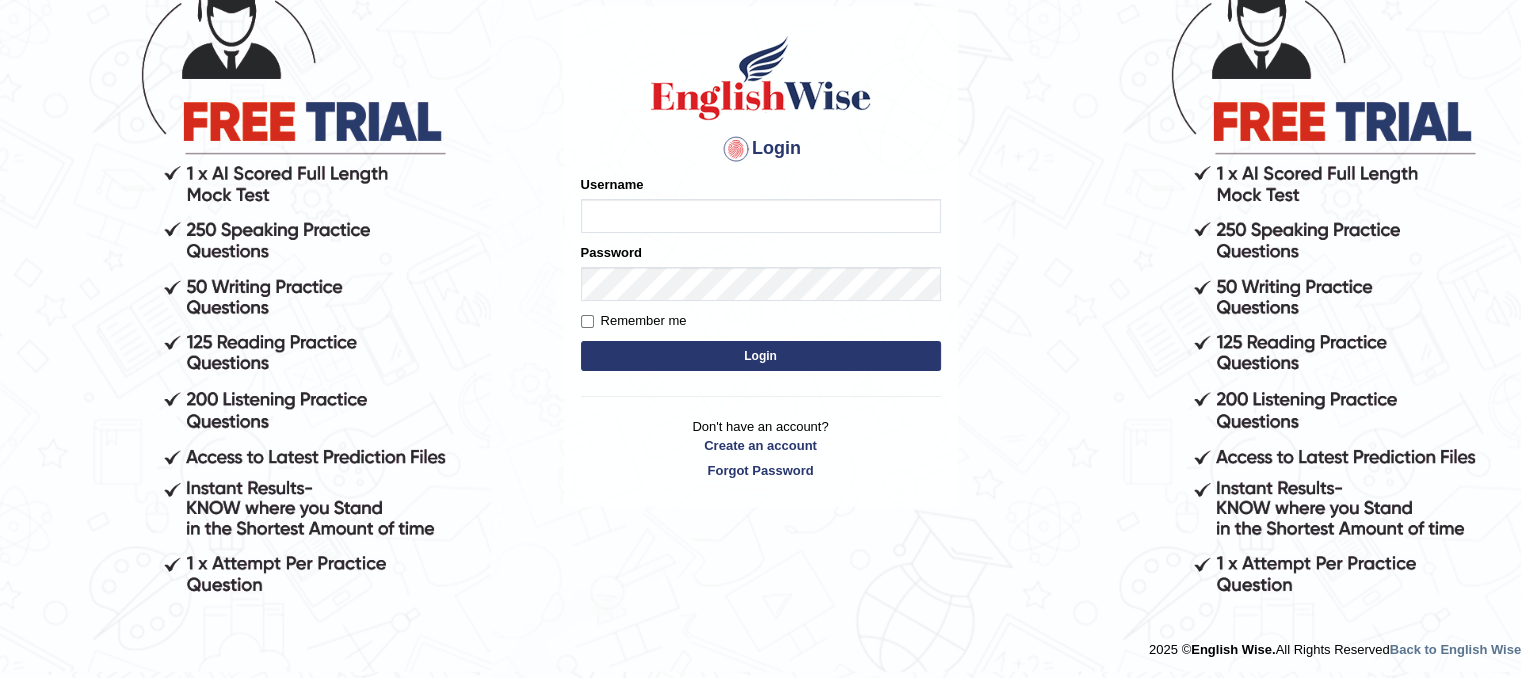 type on "[FIRST]" 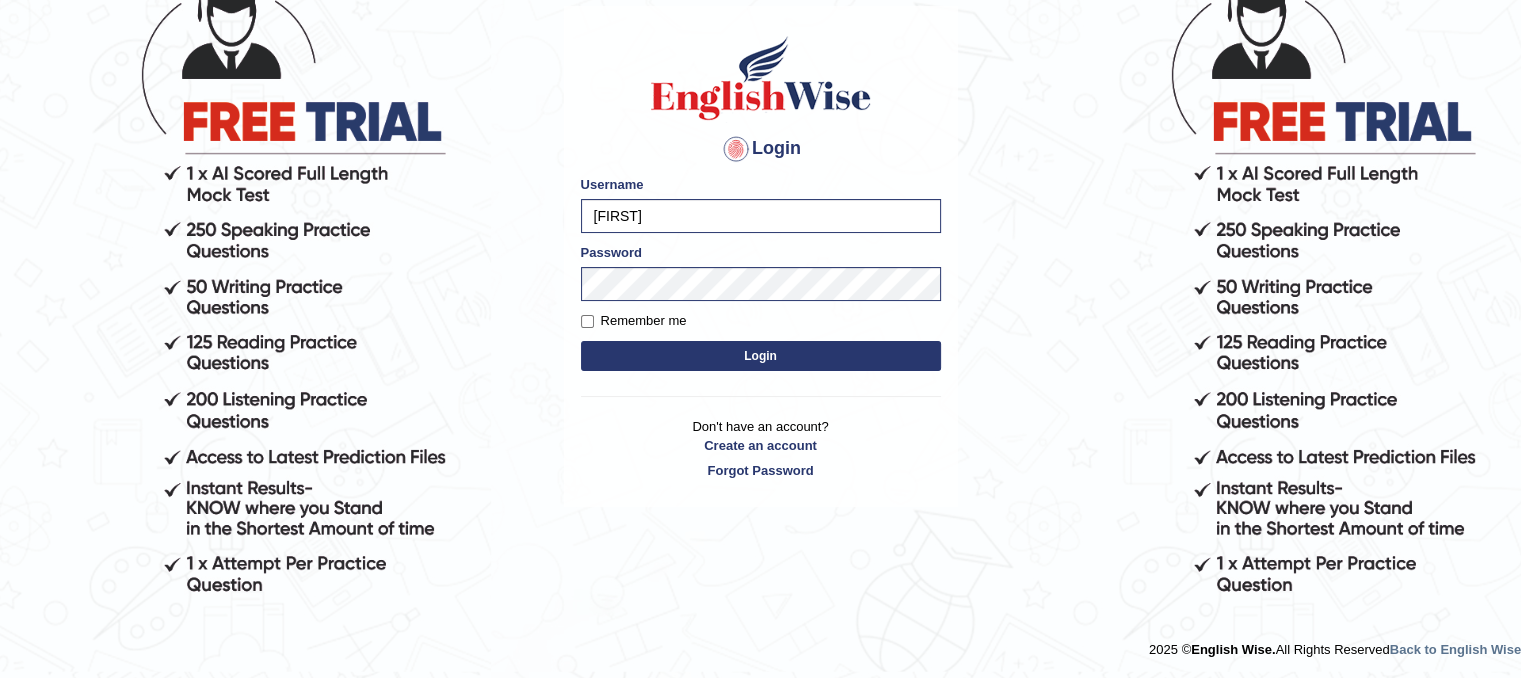 drag, startPoint x: 636, startPoint y: 349, endPoint x: 652, endPoint y: 404, distance: 57.280014 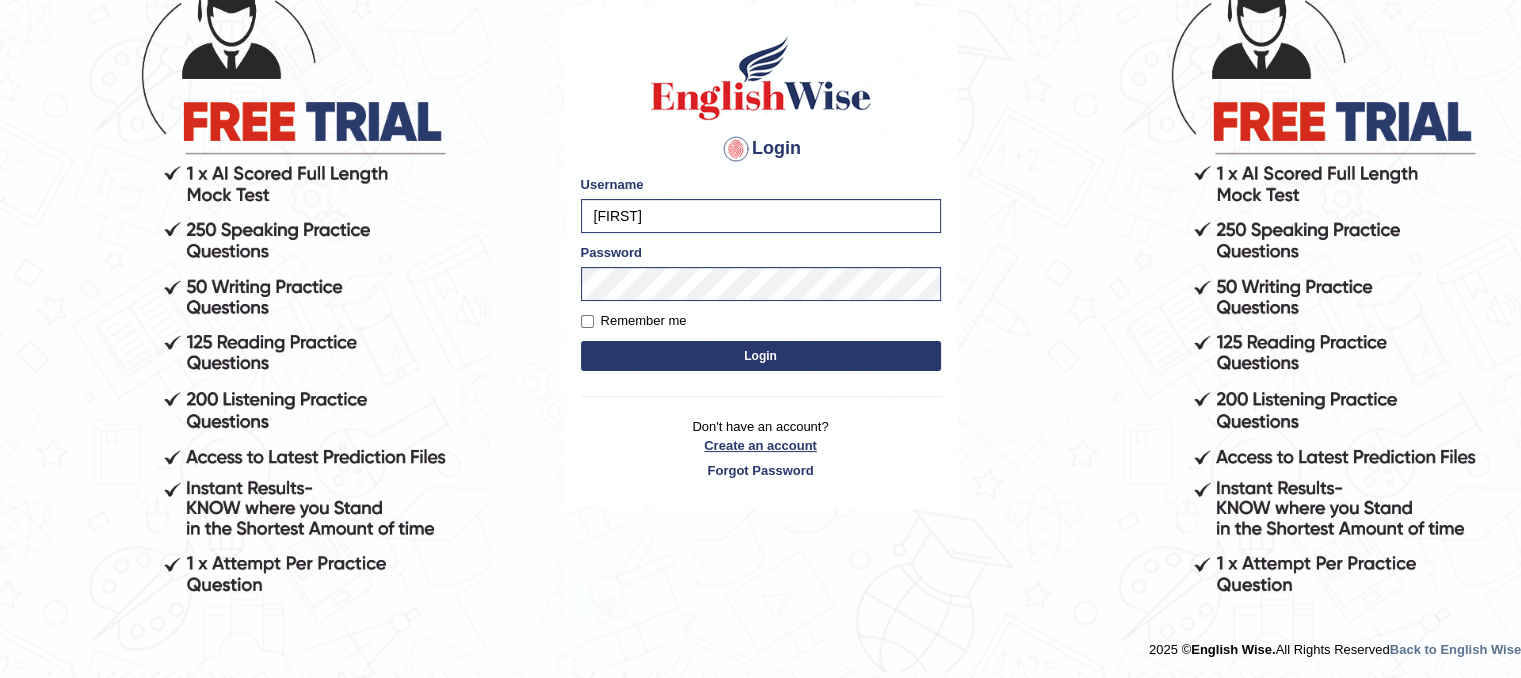 drag, startPoint x: 652, startPoint y: 404, endPoint x: 636, endPoint y: 454, distance: 52.49762 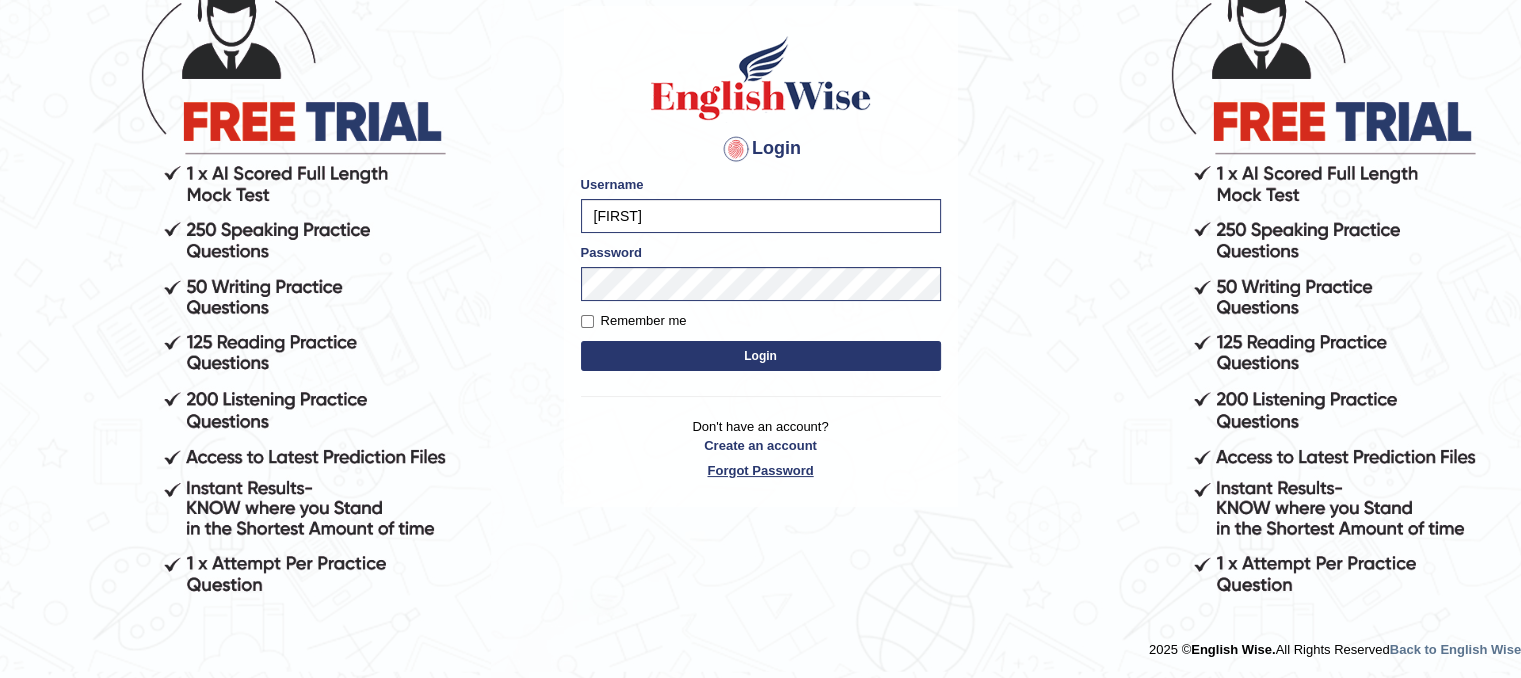 drag, startPoint x: 636, startPoint y: 454, endPoint x: 874, endPoint y: 474, distance: 238.83885 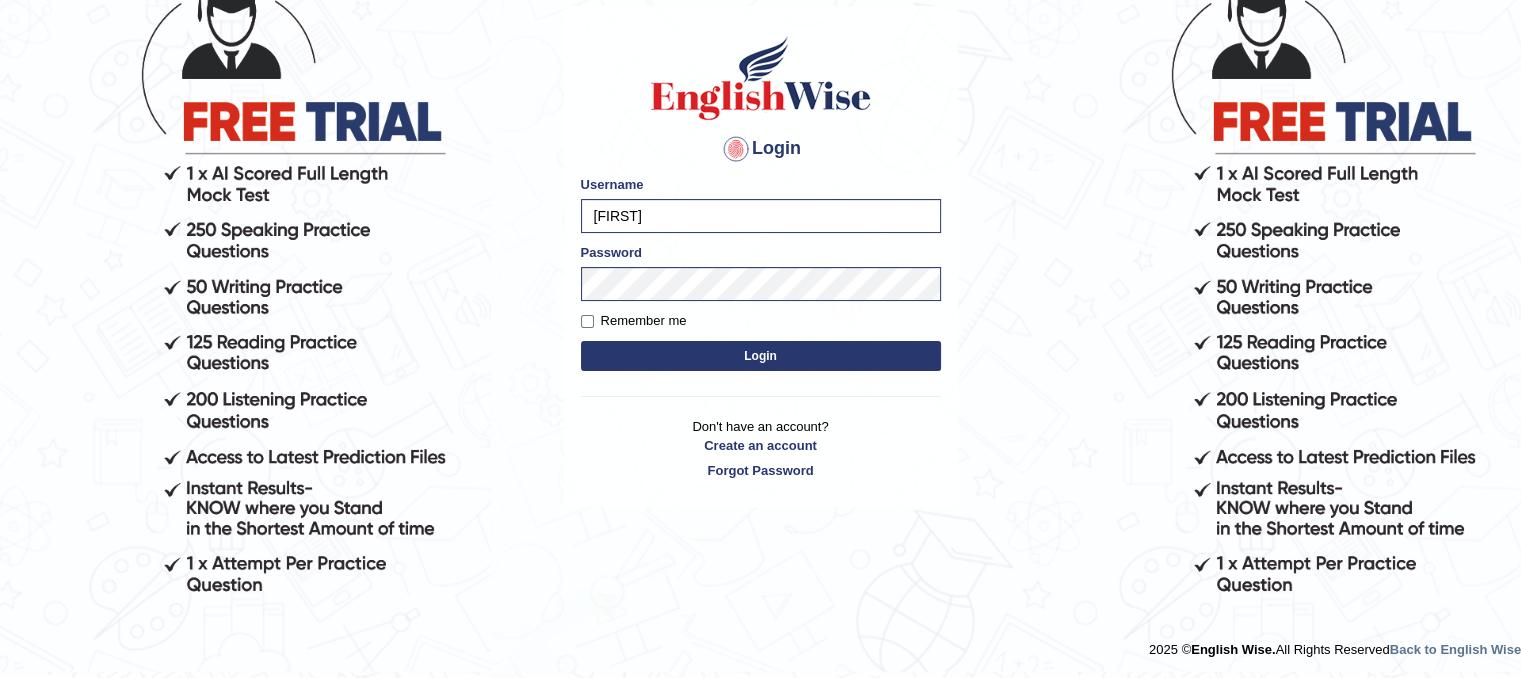 drag, startPoint x: 874, startPoint y: 474, endPoint x: 772, endPoint y: 354, distance: 157.49286 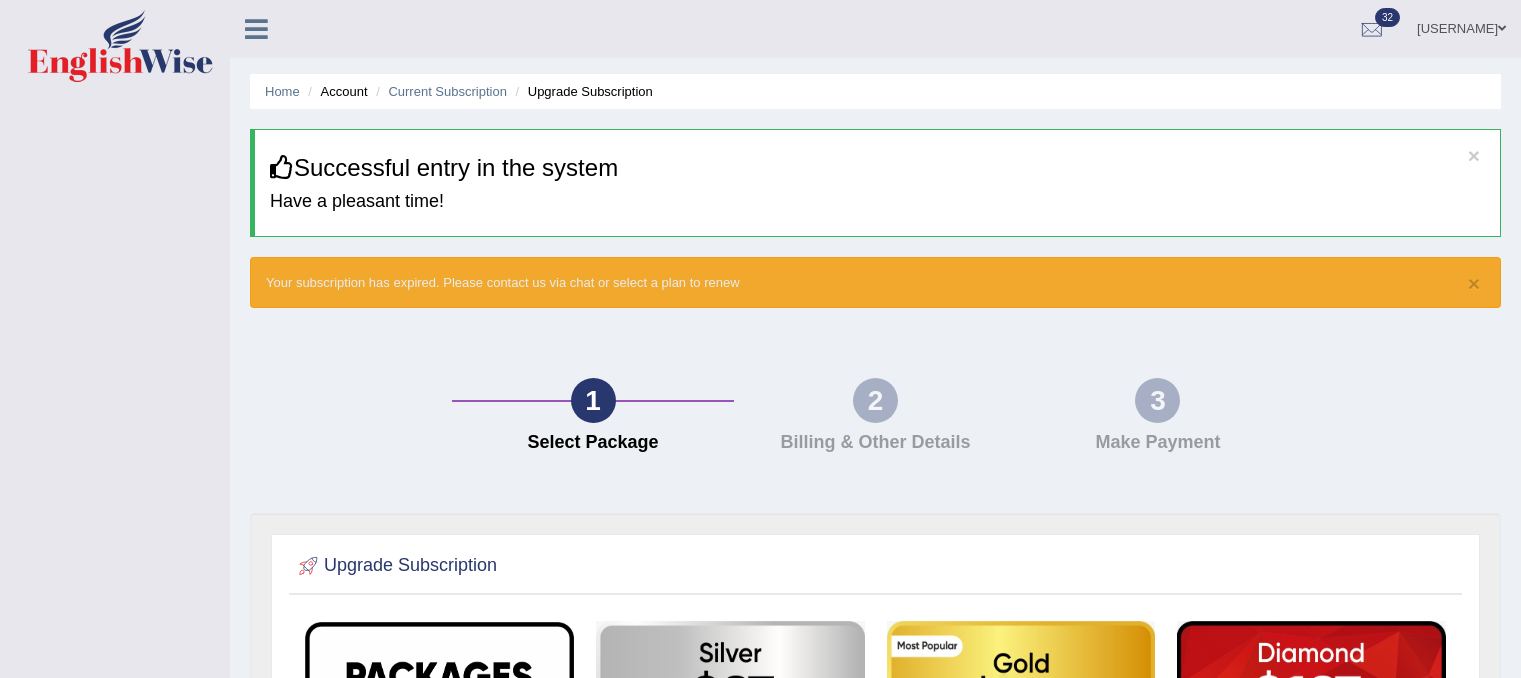 scroll, scrollTop: 0, scrollLeft: 0, axis: both 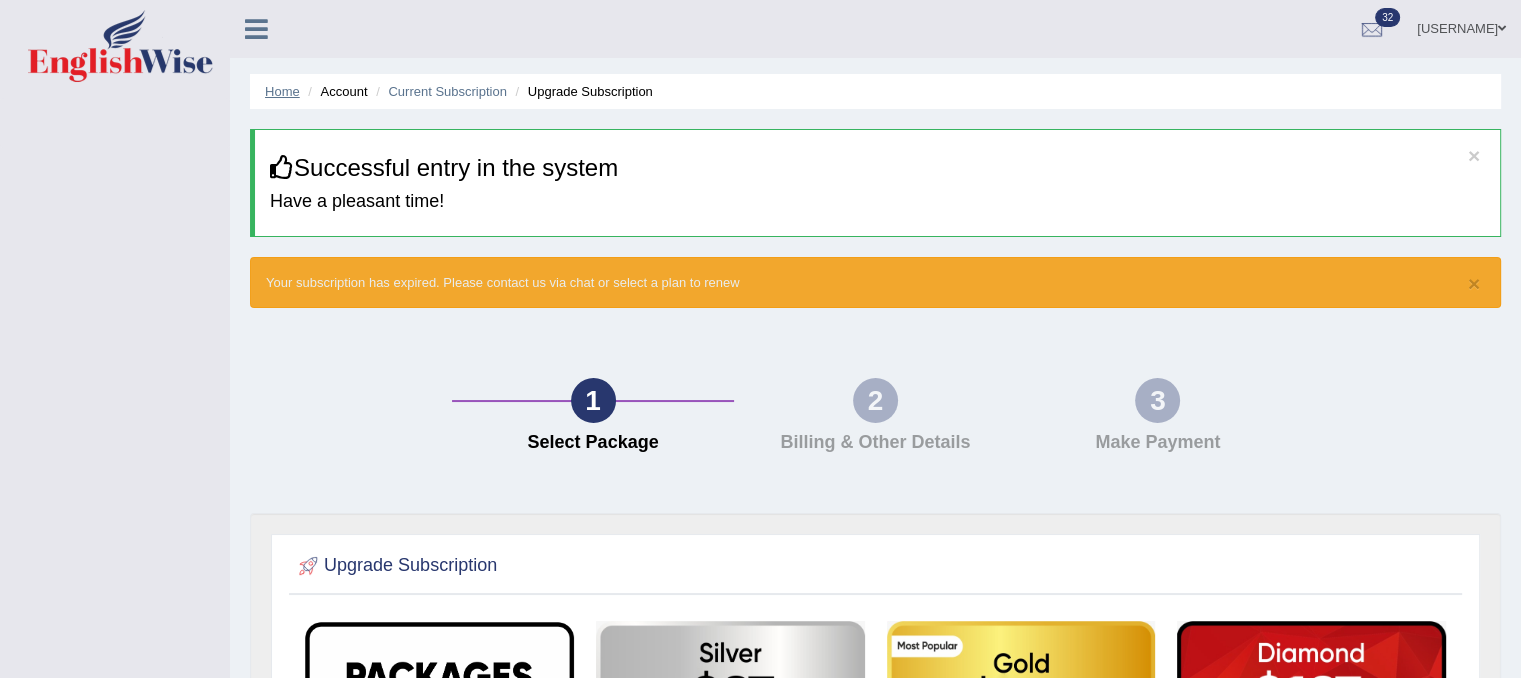 click on "Home" at bounding box center (282, 91) 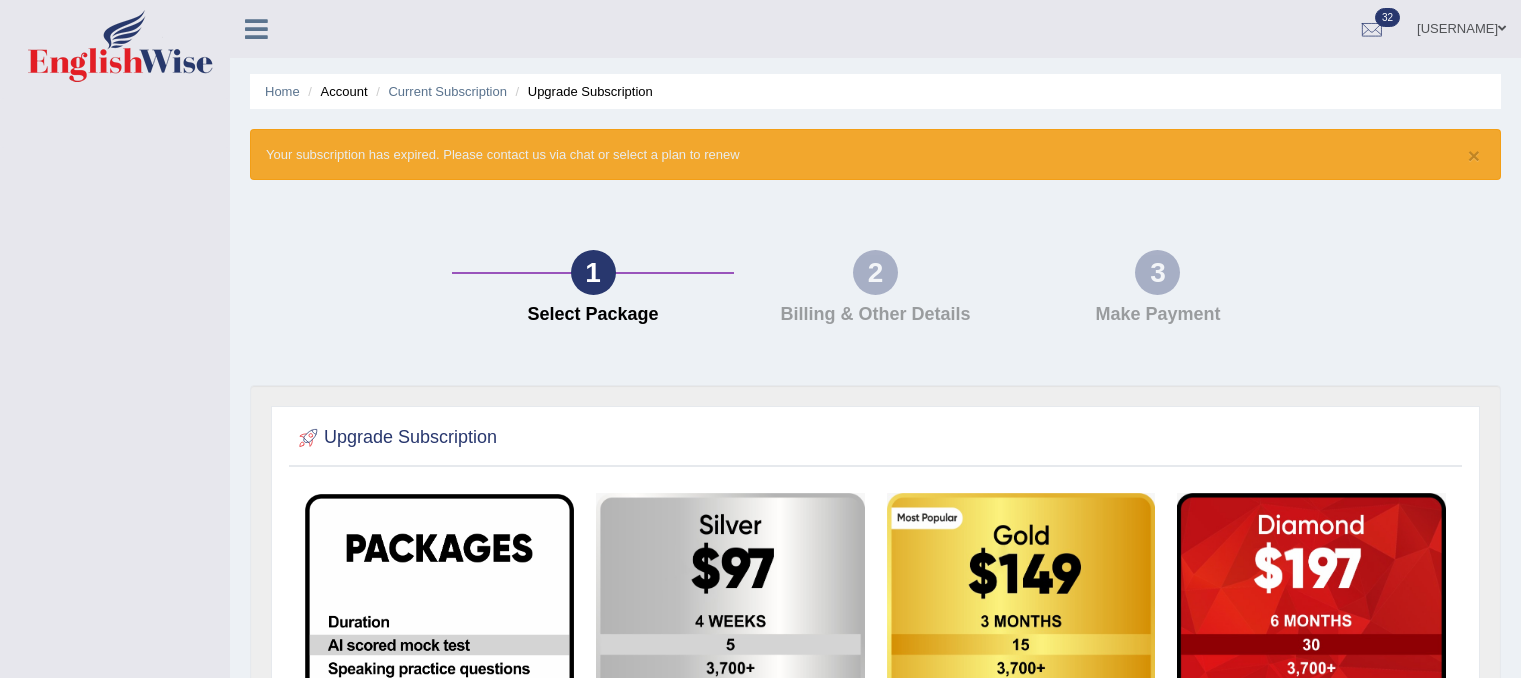scroll, scrollTop: 0, scrollLeft: 0, axis: both 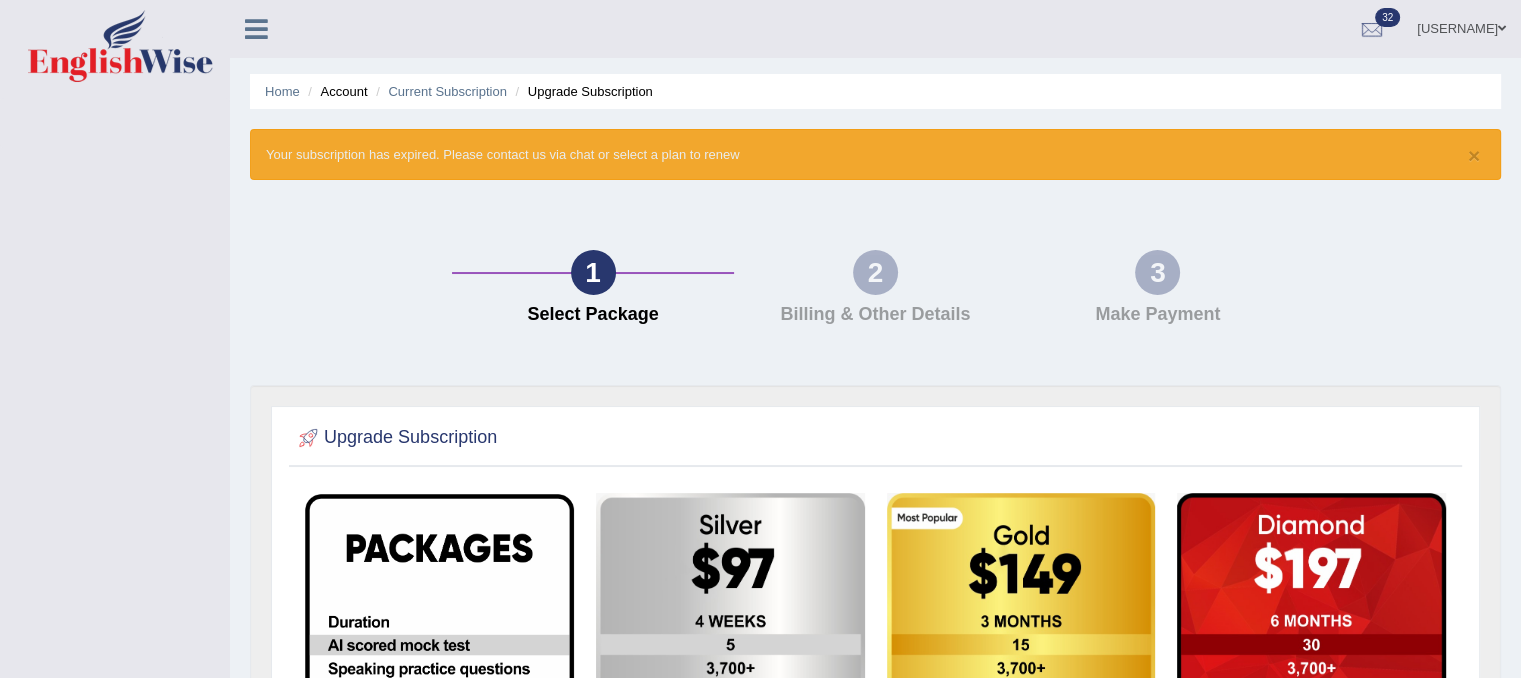 click at bounding box center (256, 29) 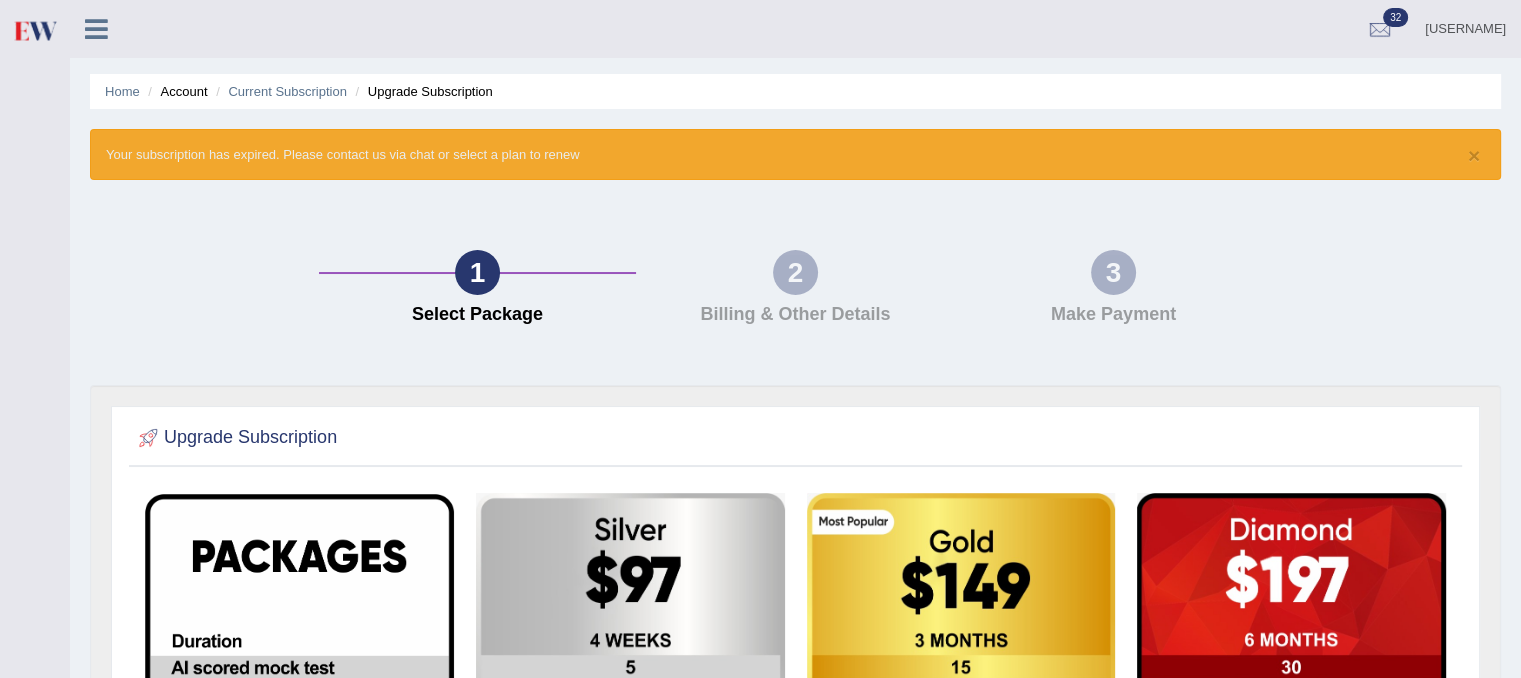 click on "[USERNAME]" at bounding box center (1465, 26) 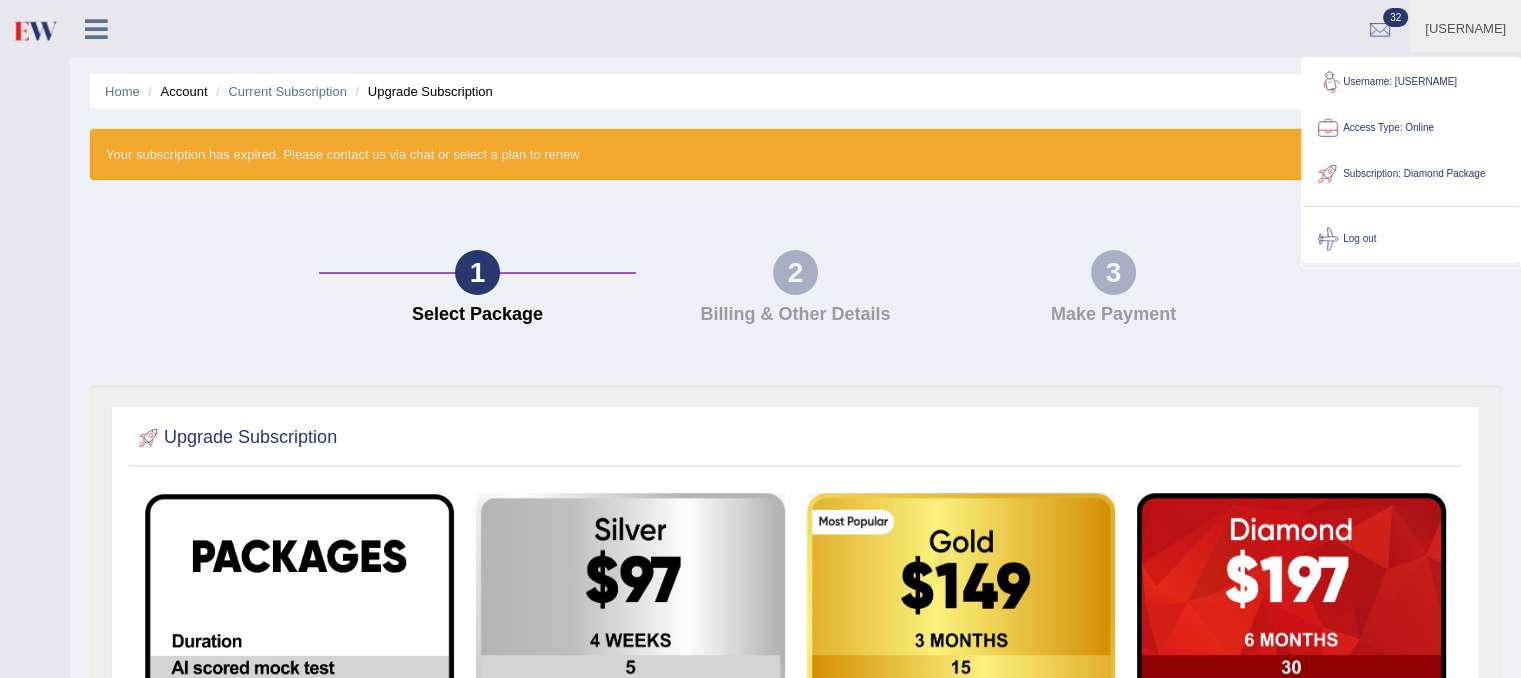 click on "Access Type: Online" at bounding box center [1411, 128] 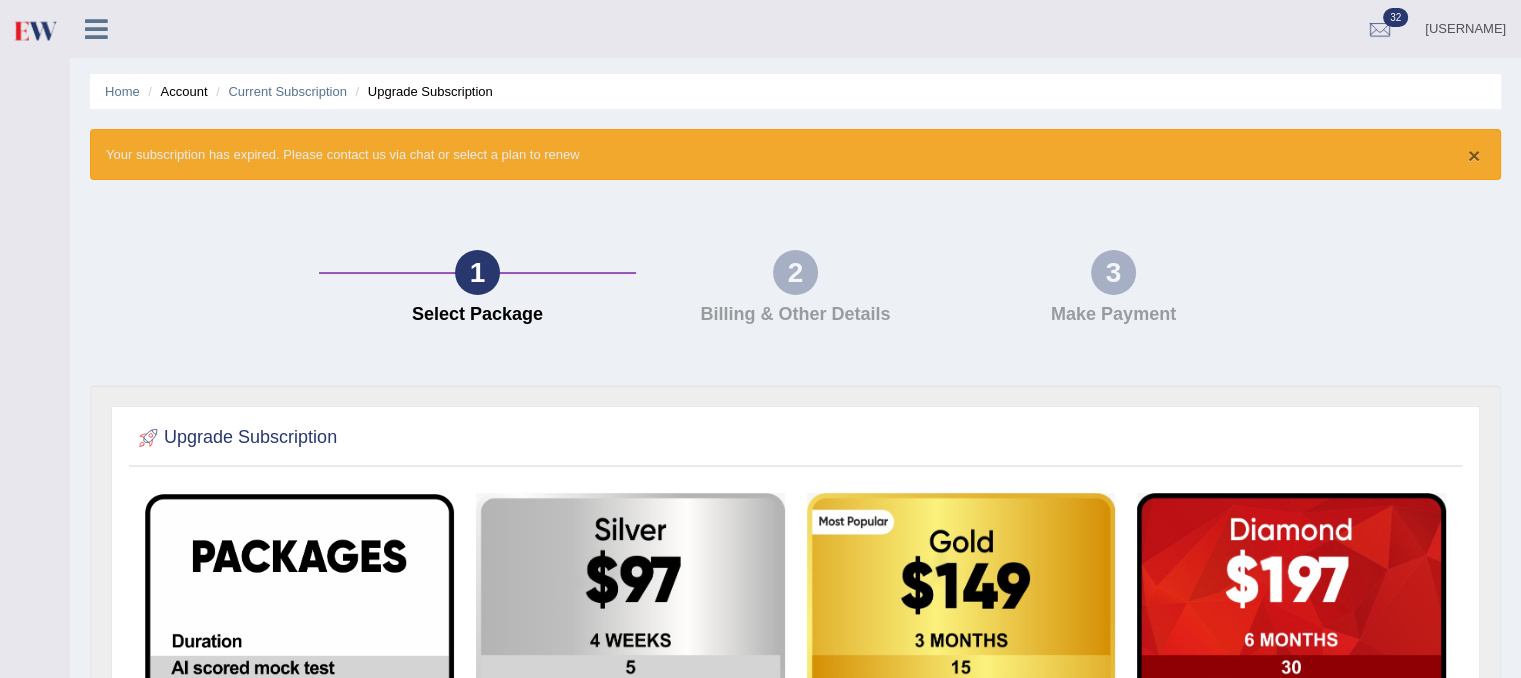 click on "×" at bounding box center [1474, 155] 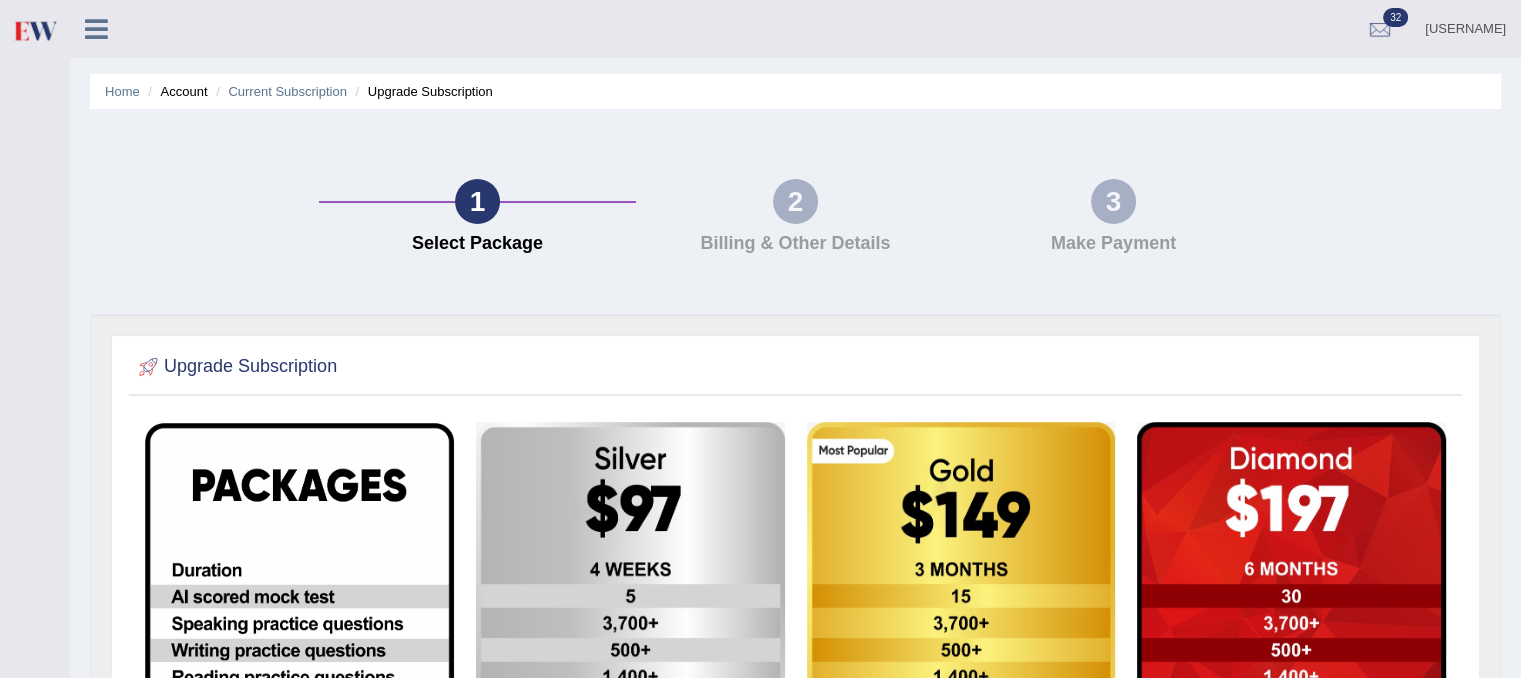 click on "[FIRST]" at bounding box center [1465, 26] 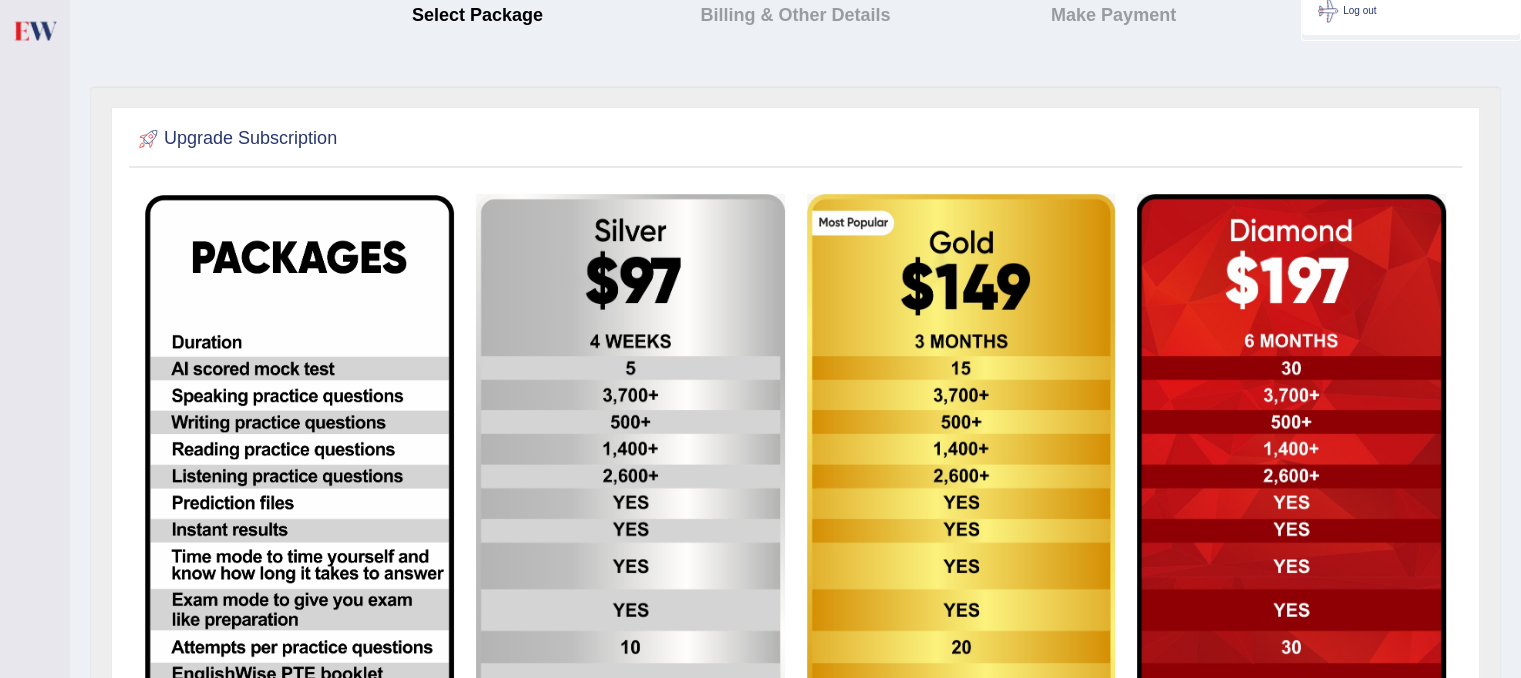 scroll, scrollTop: 0, scrollLeft: 0, axis: both 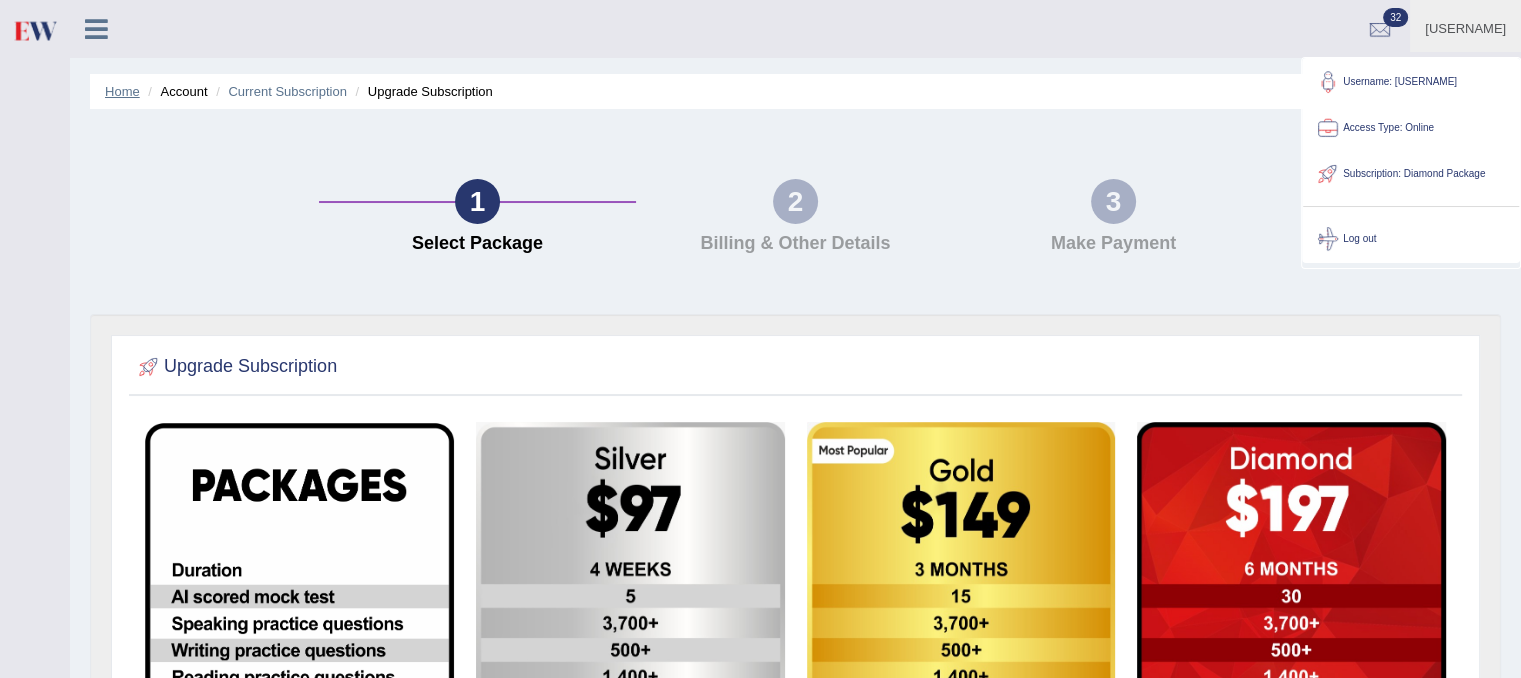 click on "Home" at bounding box center (122, 91) 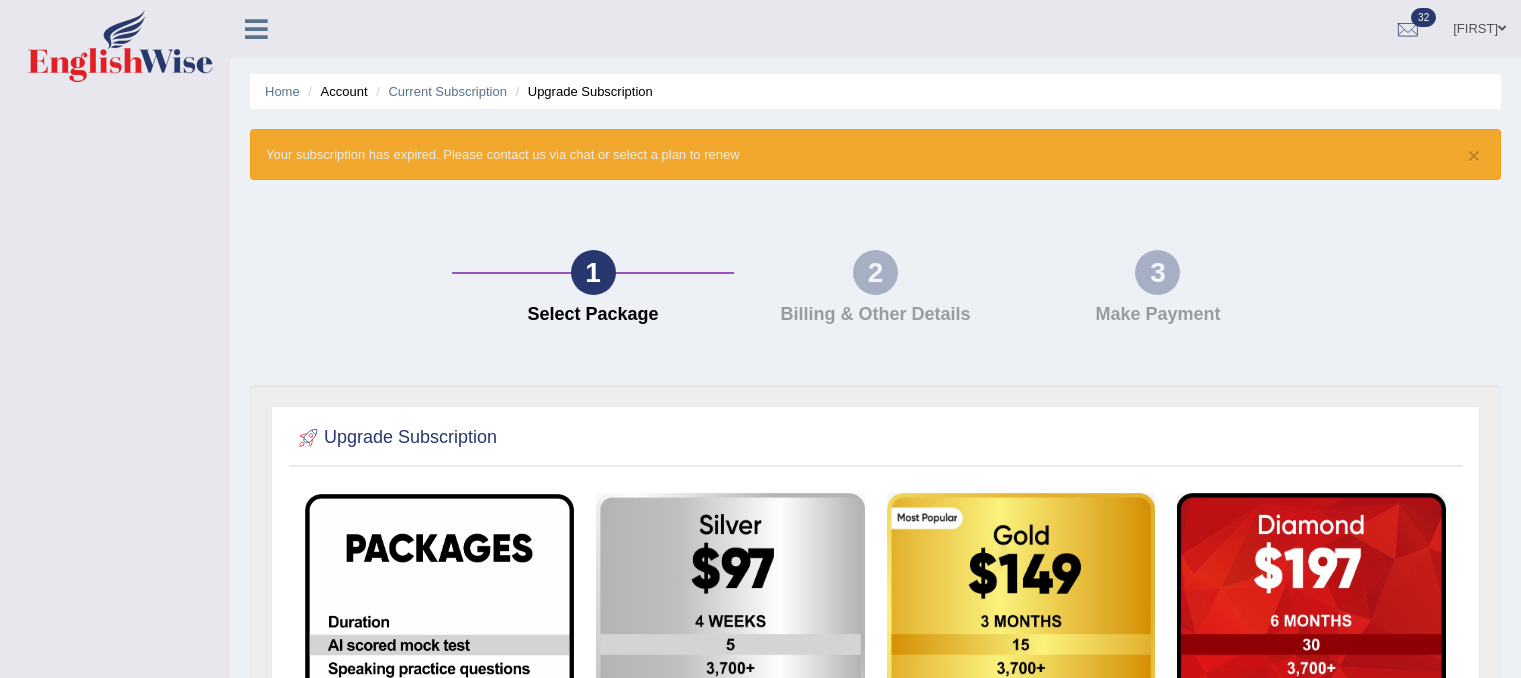 scroll, scrollTop: 0, scrollLeft: 0, axis: both 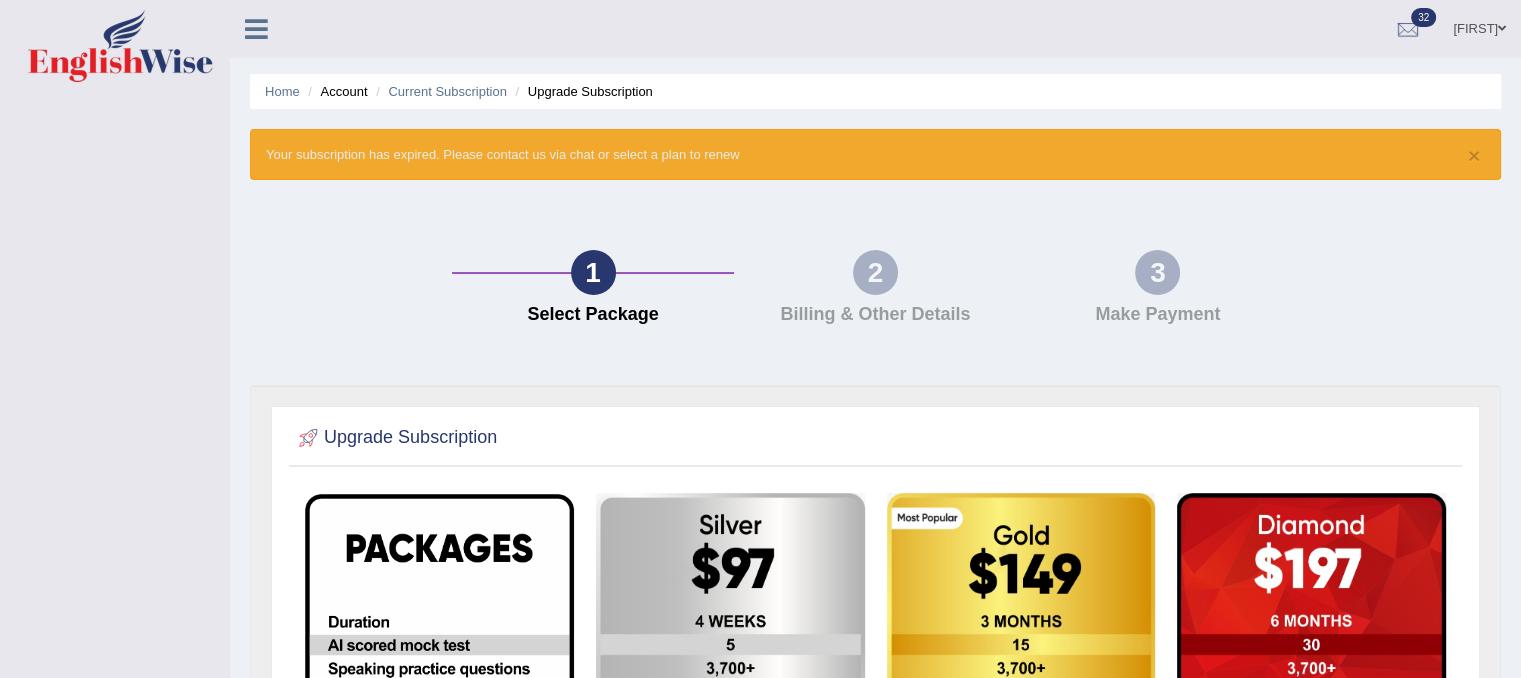click at bounding box center (1502, 28) 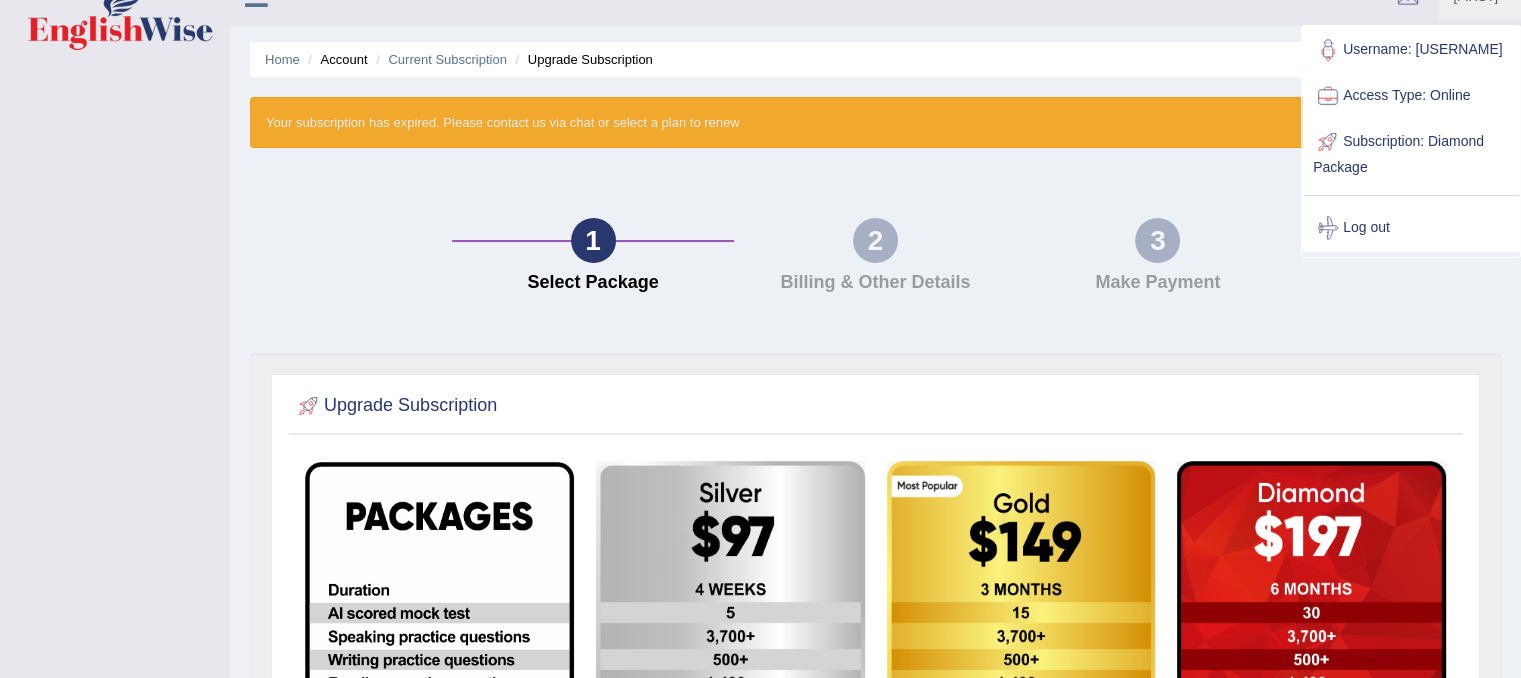 scroll, scrollTop: 0, scrollLeft: 0, axis: both 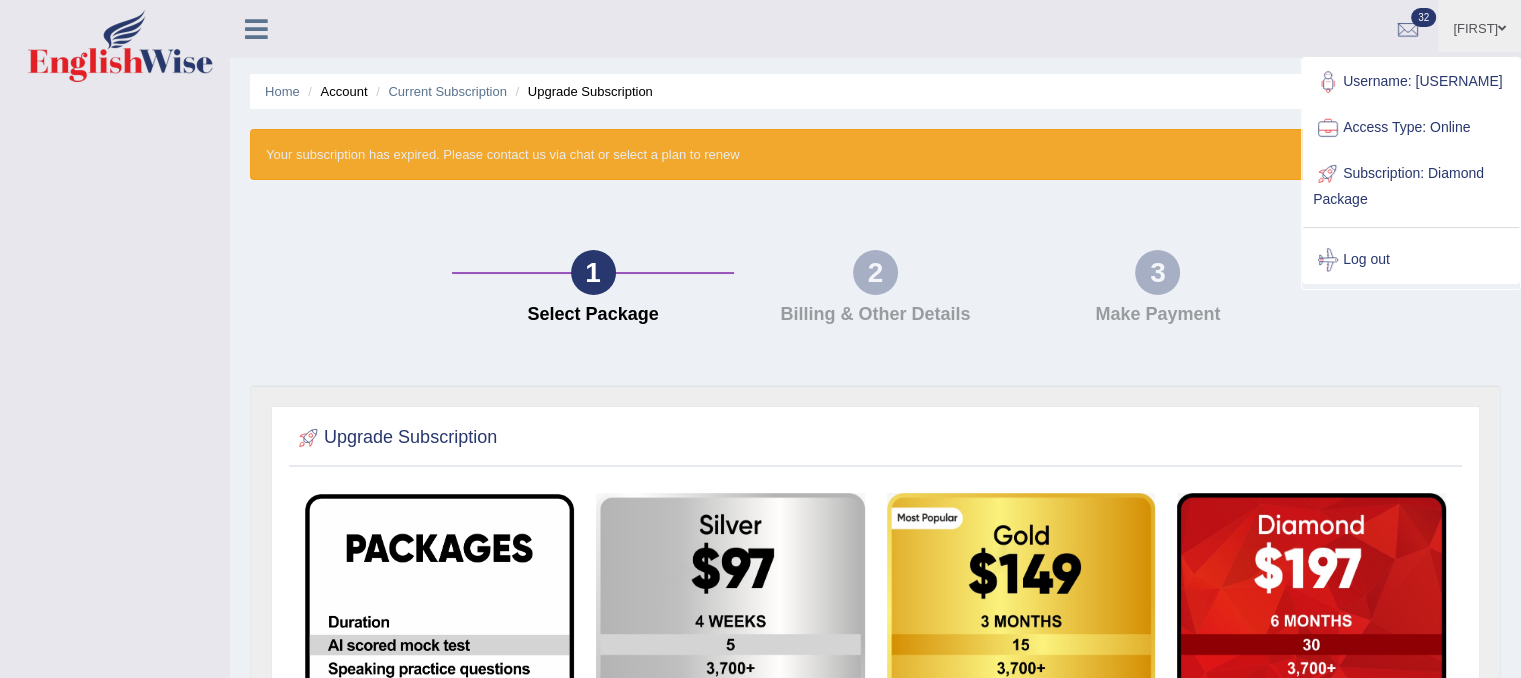 click at bounding box center [256, 29] 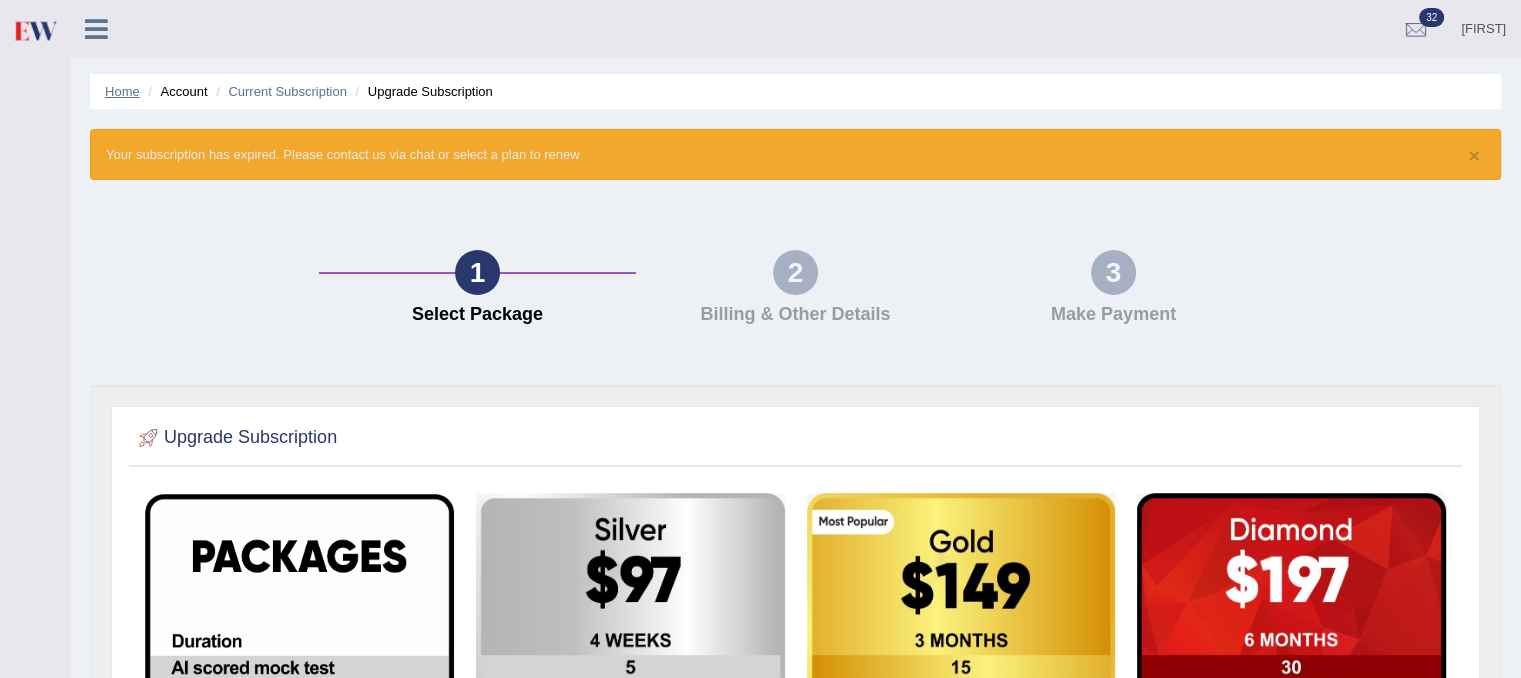 click on "Home" at bounding box center [122, 91] 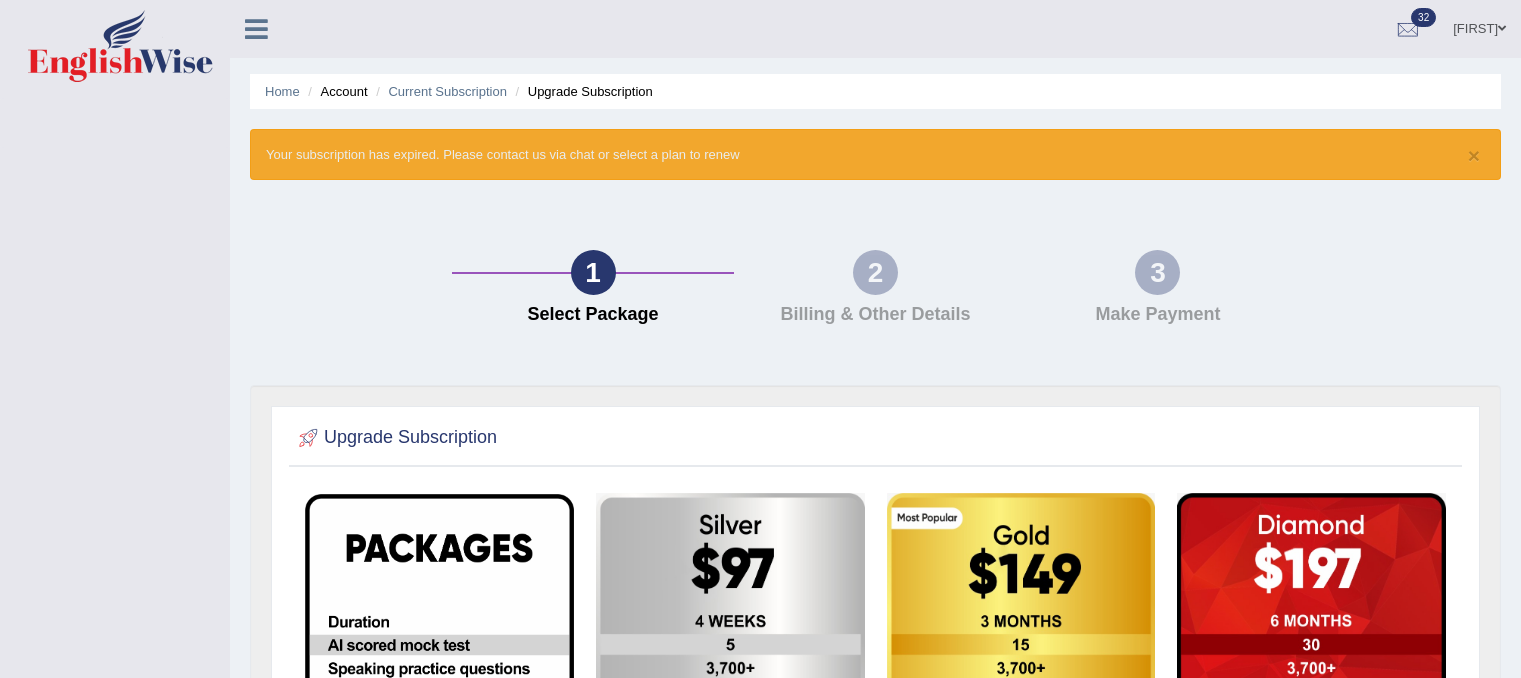 scroll, scrollTop: 0, scrollLeft: 0, axis: both 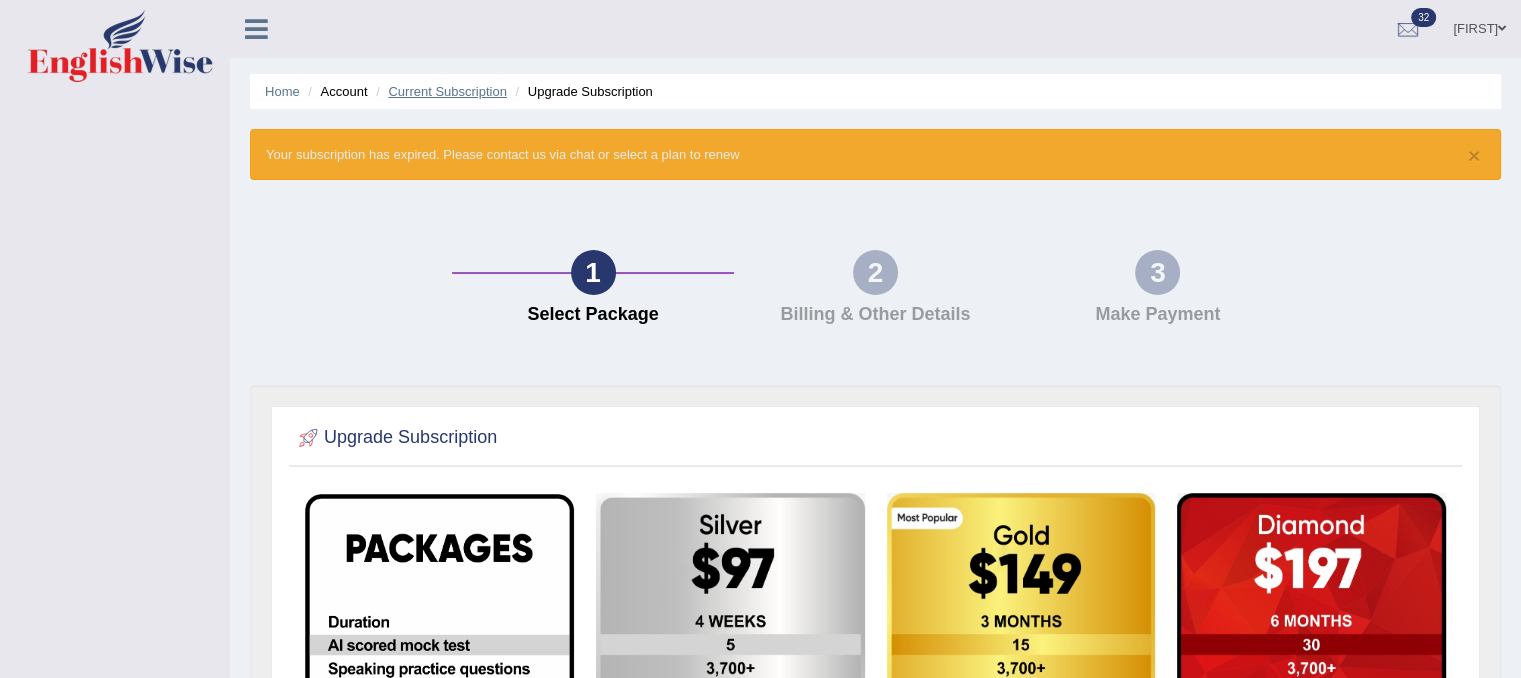 click on "Current Subscription" at bounding box center (447, 91) 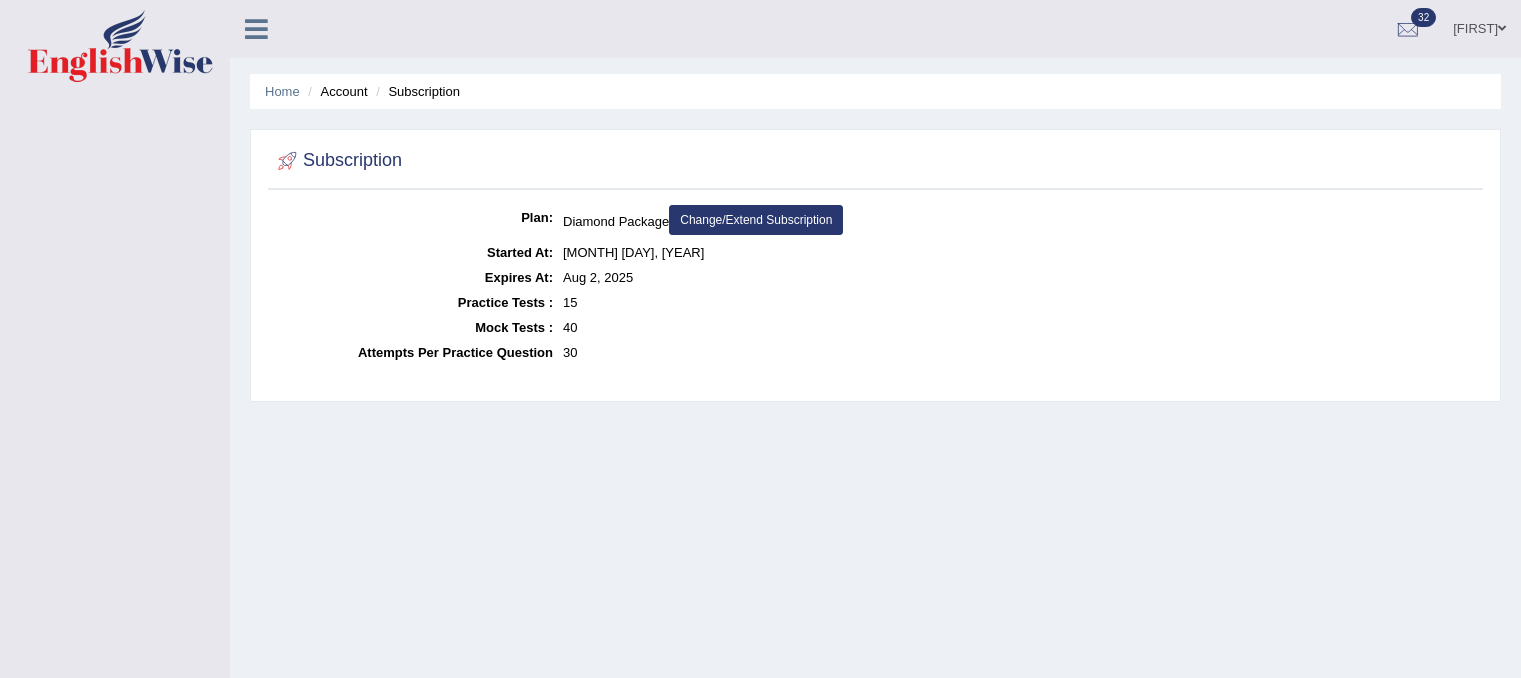 scroll, scrollTop: 0, scrollLeft: 0, axis: both 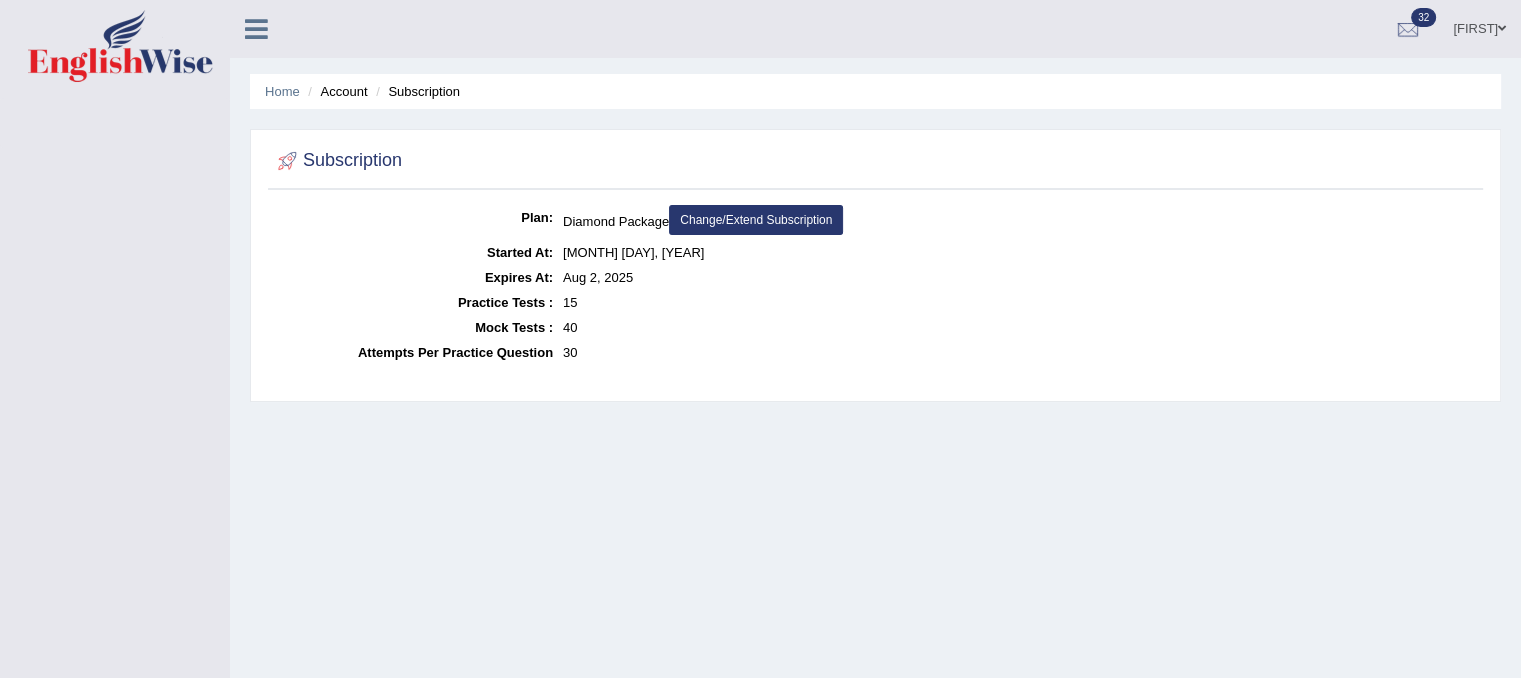 click on "Change/Extend Subscription" at bounding box center (756, 220) 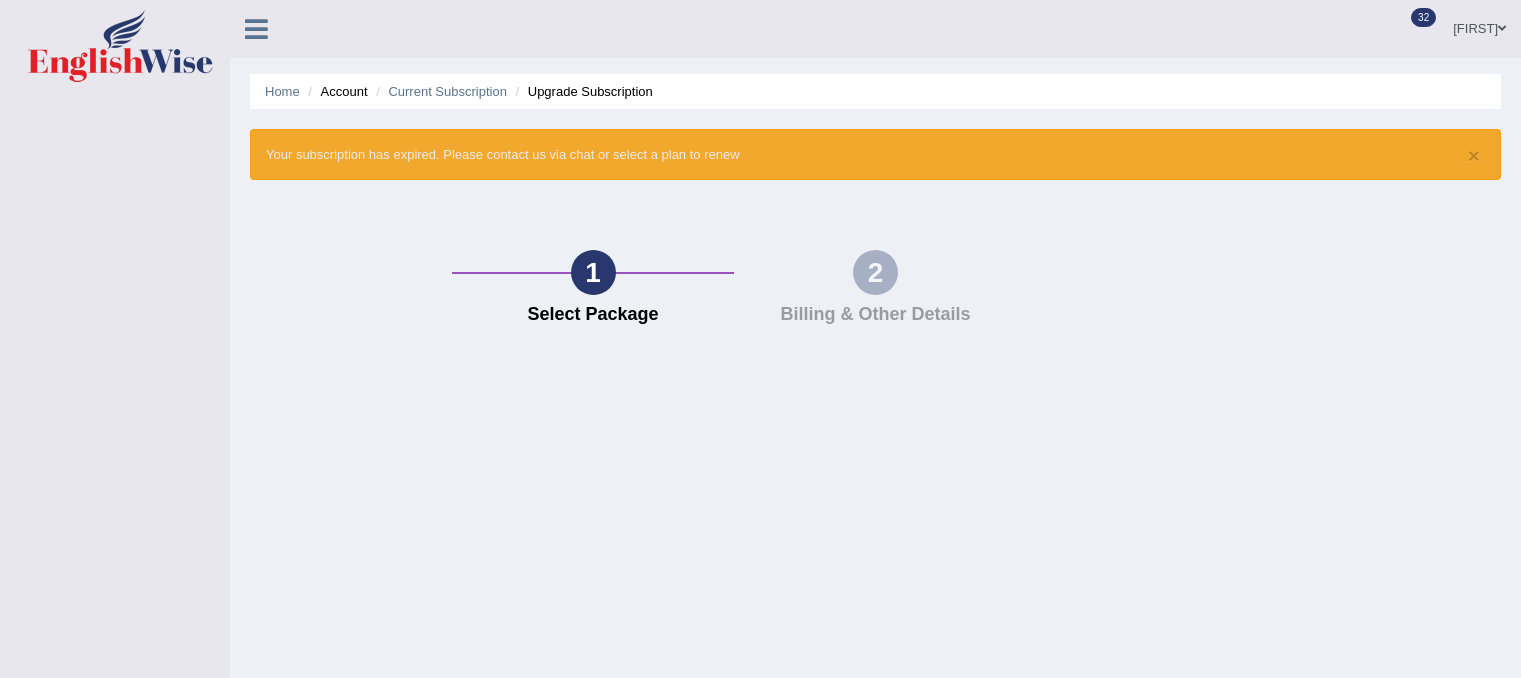 scroll, scrollTop: 0, scrollLeft: 0, axis: both 